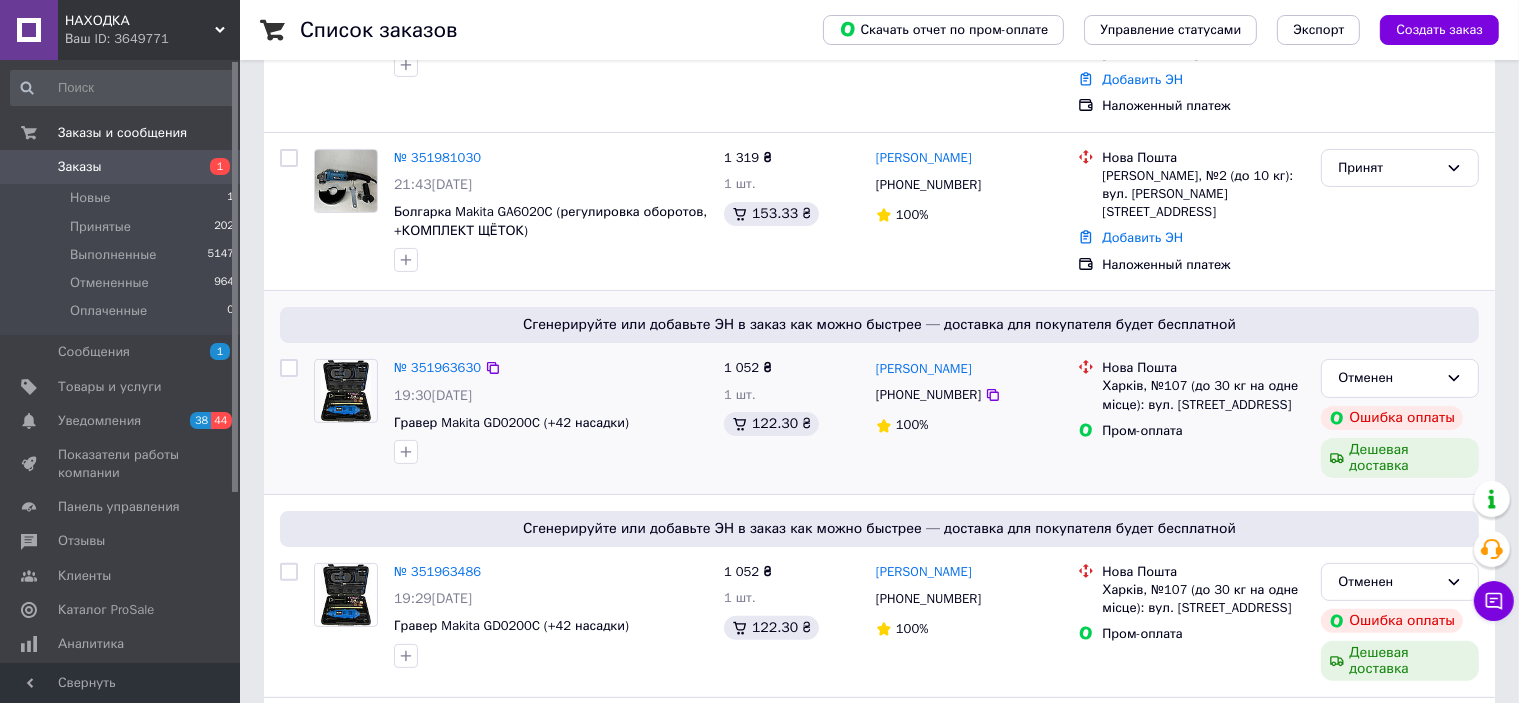 scroll, scrollTop: 600, scrollLeft: 0, axis: vertical 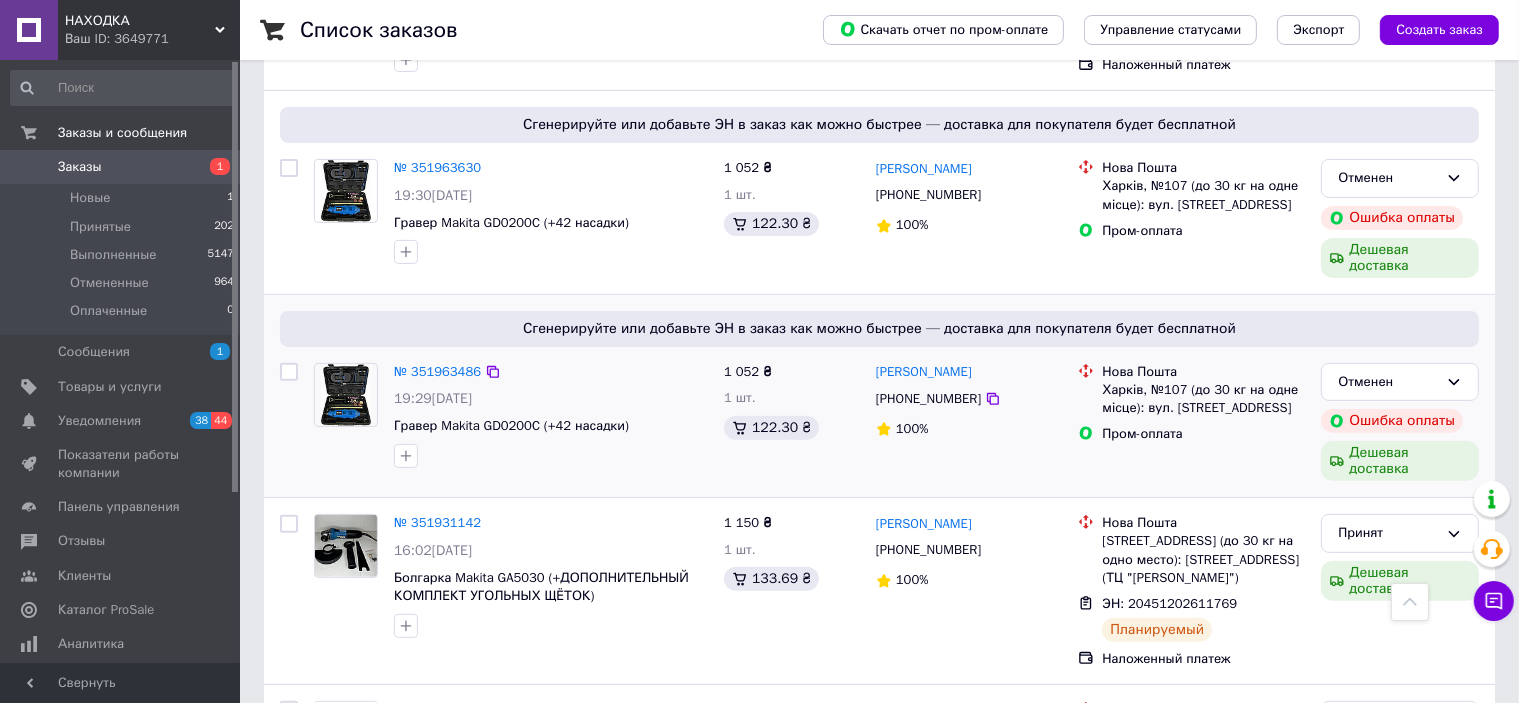 click at bounding box center (551, 456) 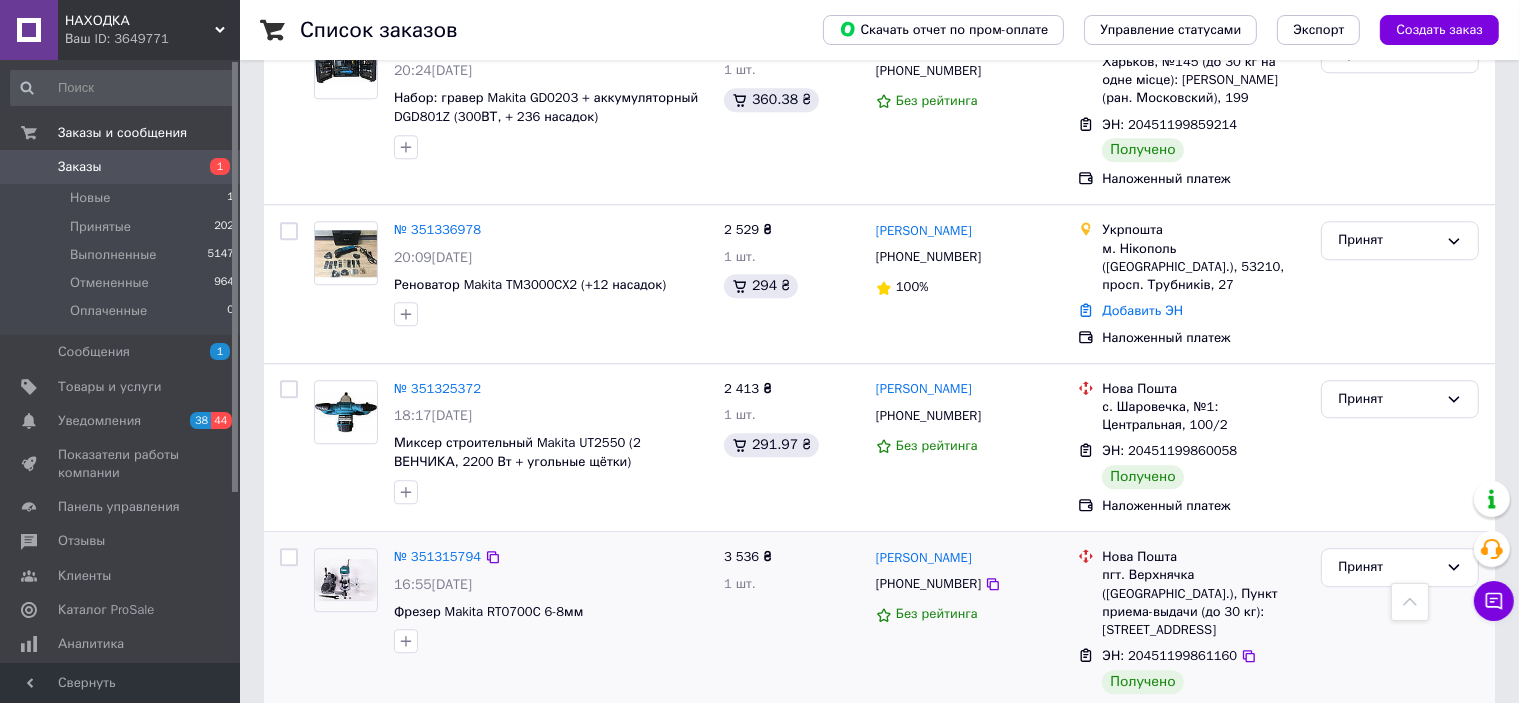 scroll, scrollTop: 5200, scrollLeft: 0, axis: vertical 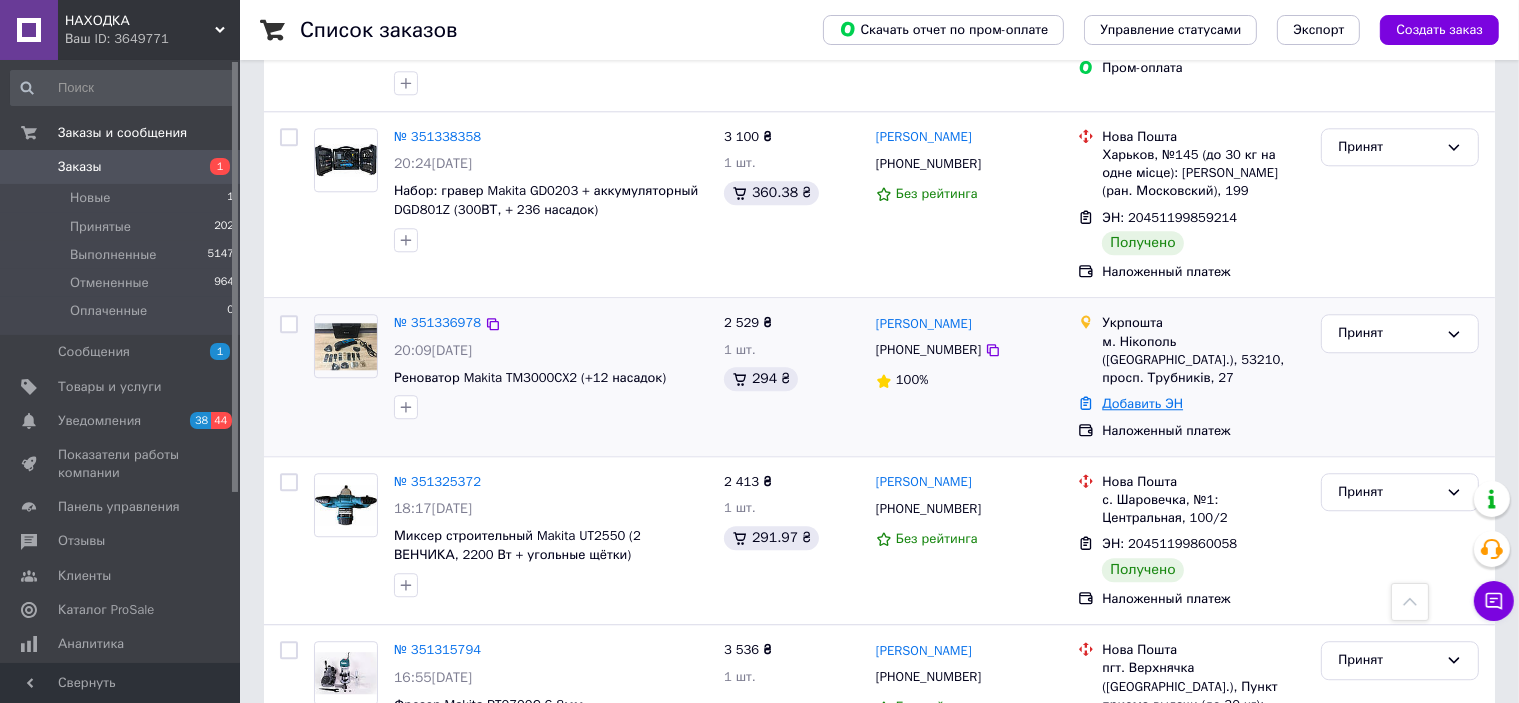 click on "Добавить ЭН" at bounding box center [1142, 403] 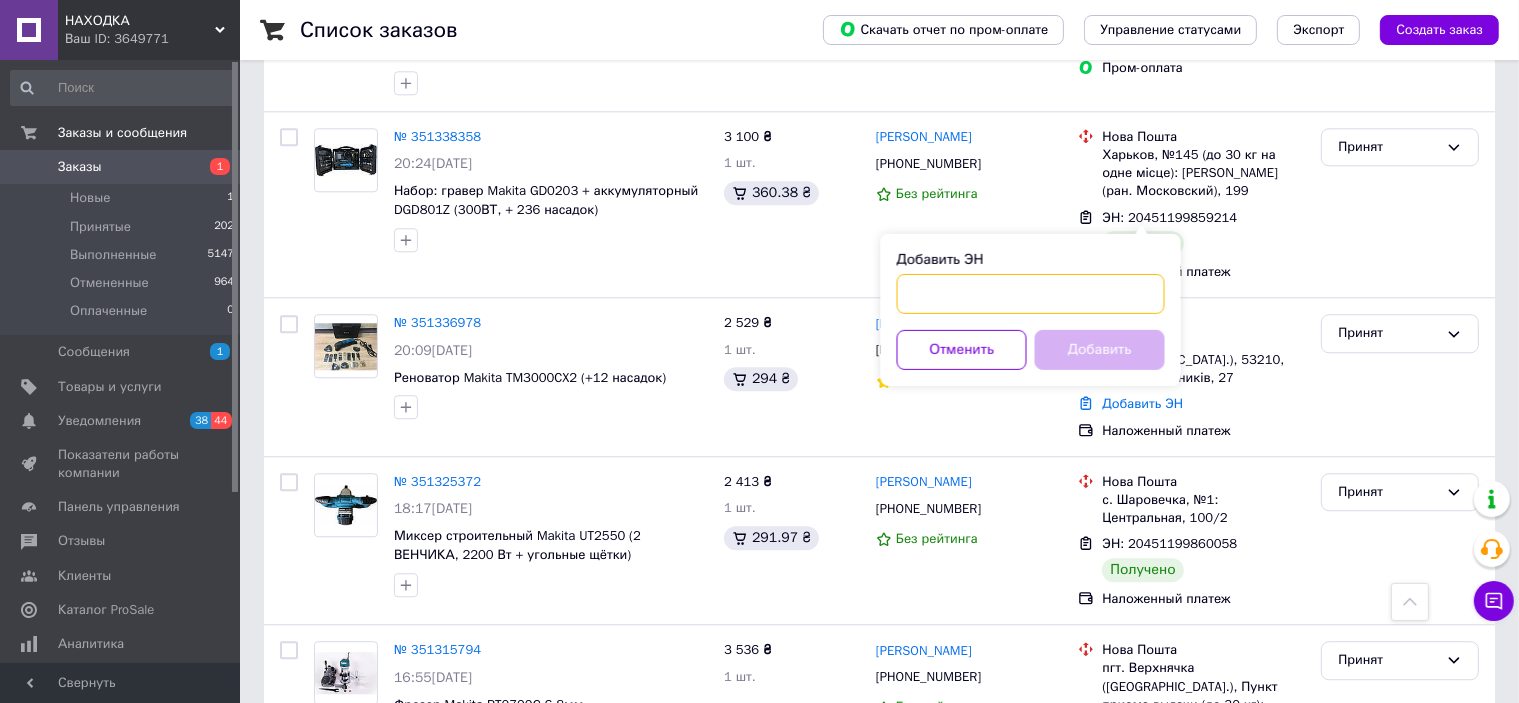 click on "Добавить ЭН" at bounding box center [1031, 294] 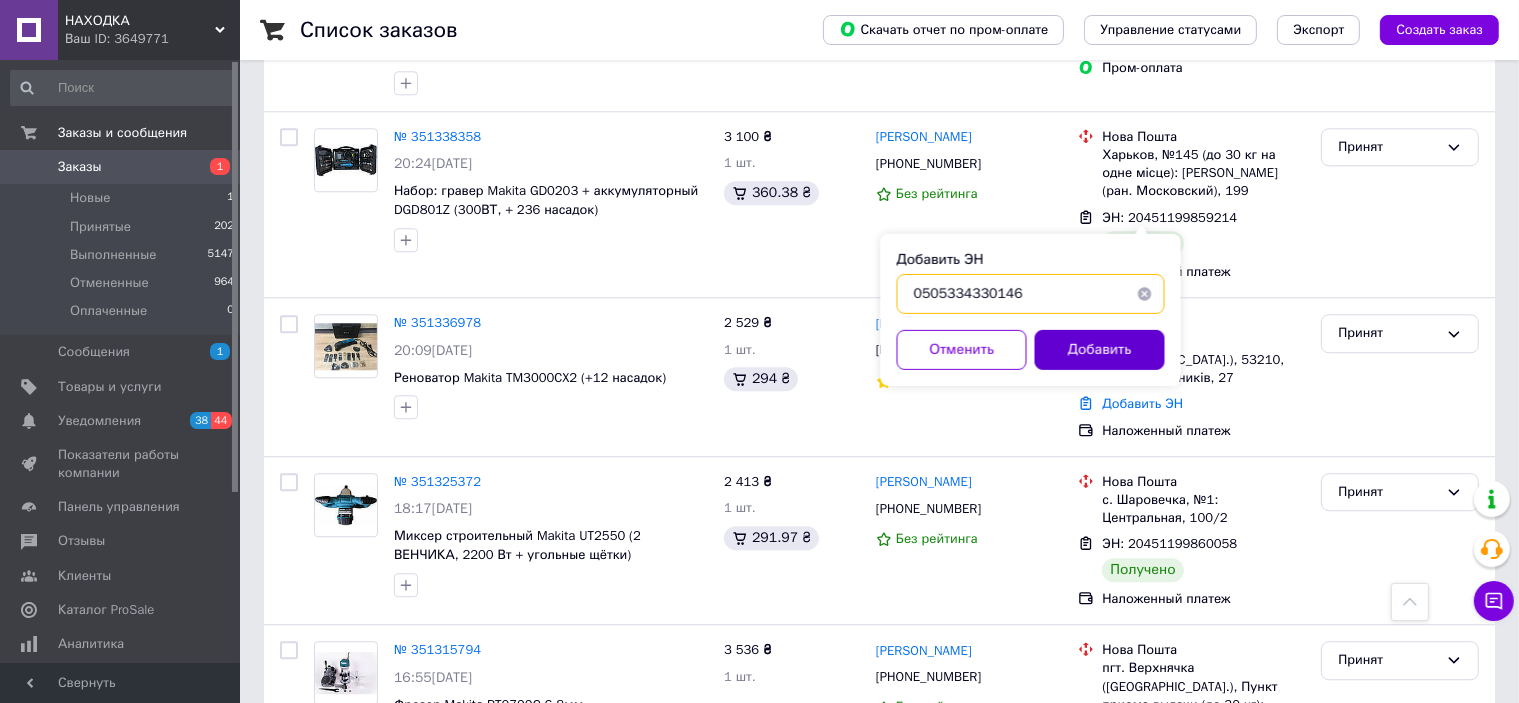 type on "0505334330146" 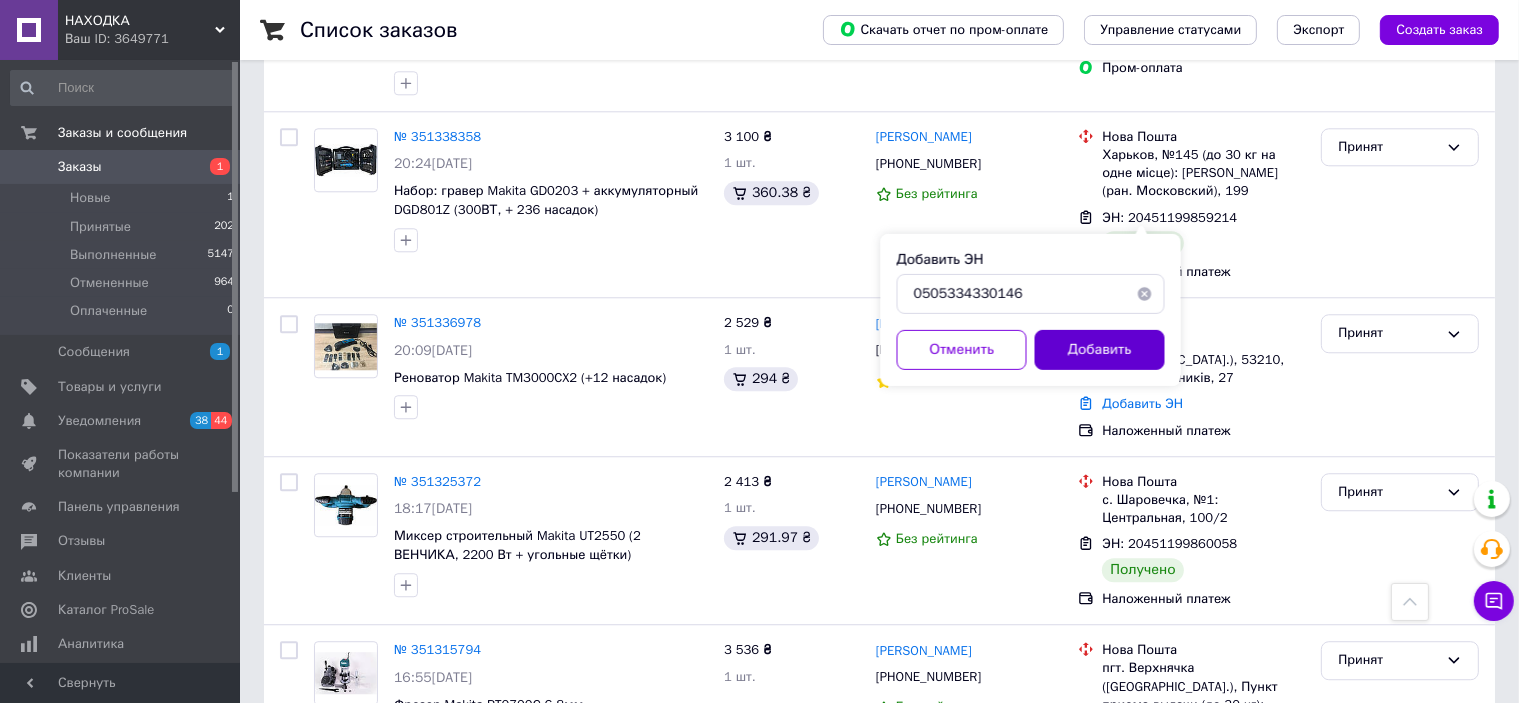 click on "Добавить" at bounding box center [1100, 350] 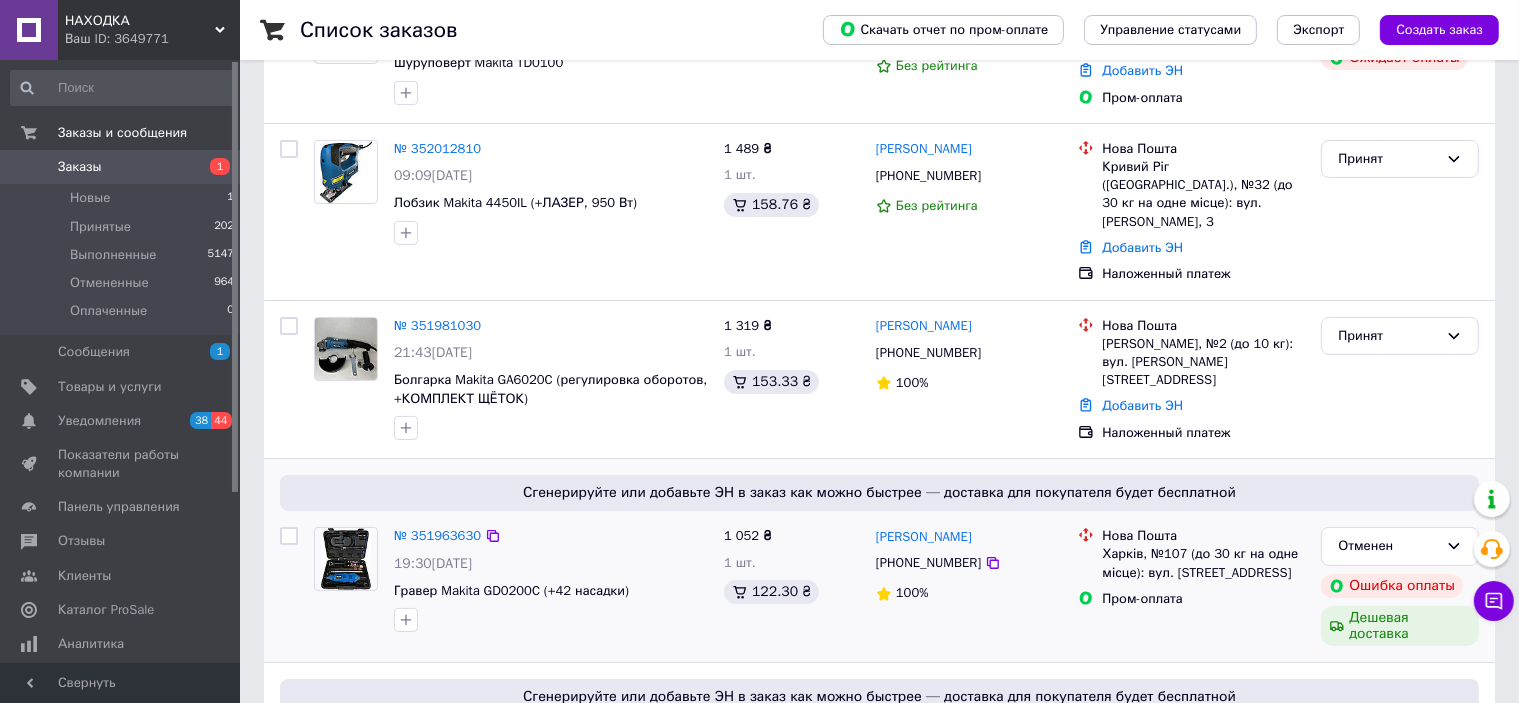 scroll, scrollTop: 200, scrollLeft: 0, axis: vertical 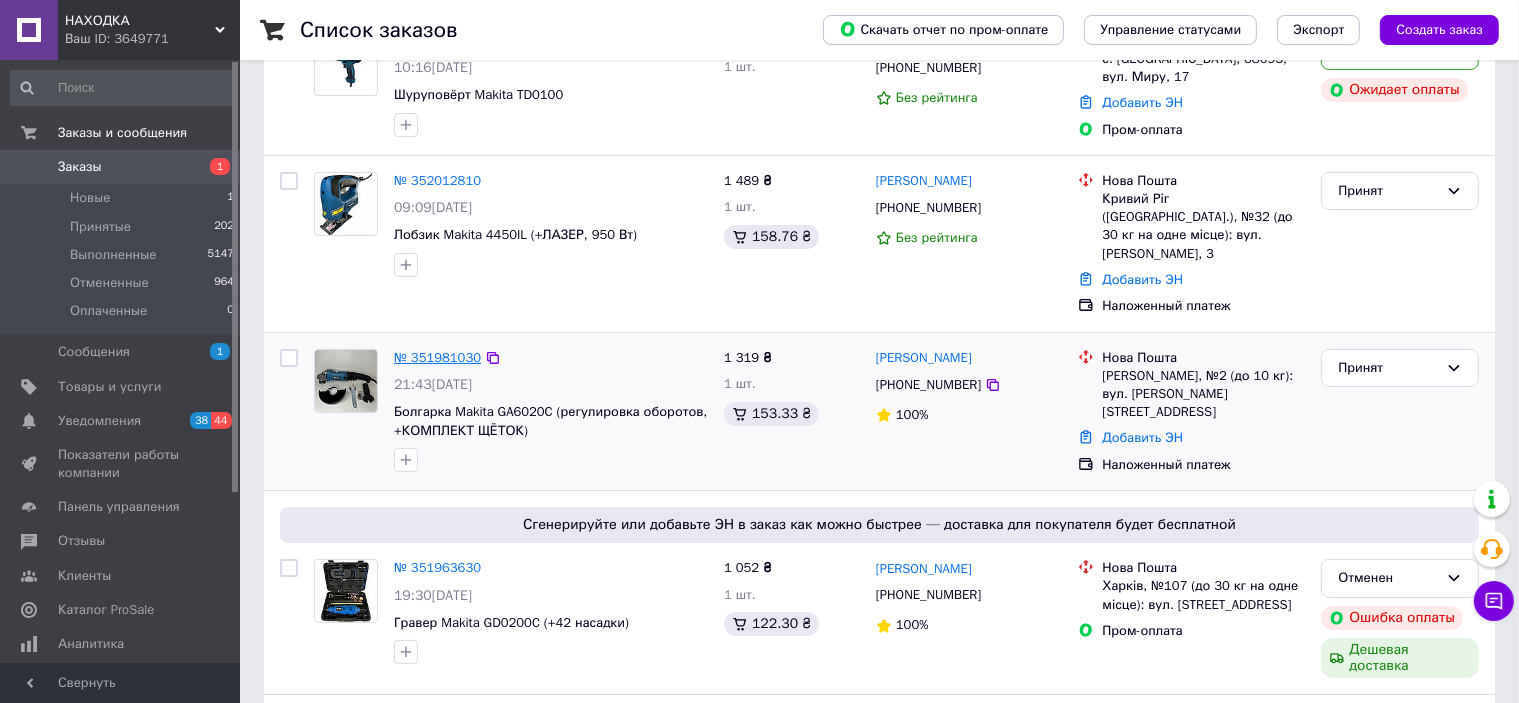 click on "№ 351981030" at bounding box center (437, 357) 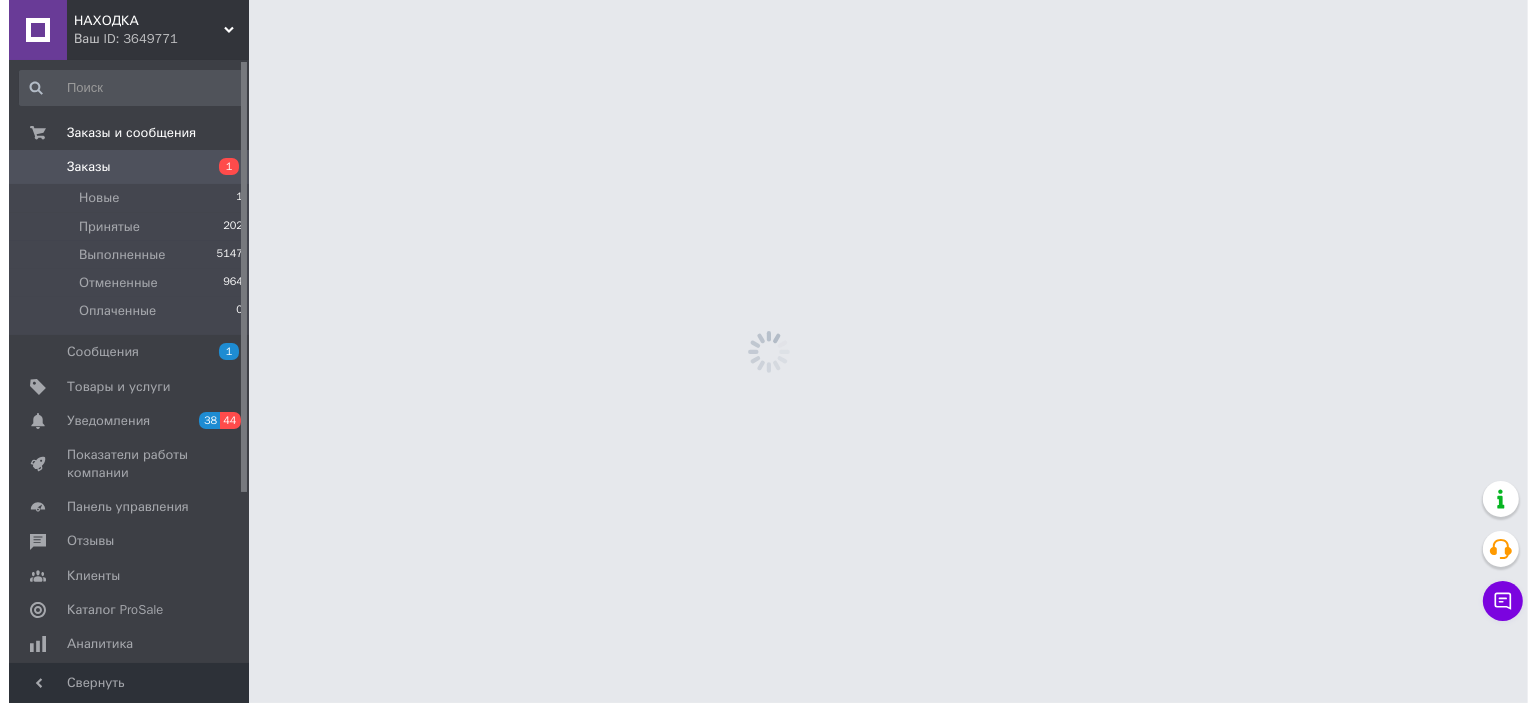 scroll, scrollTop: 0, scrollLeft: 0, axis: both 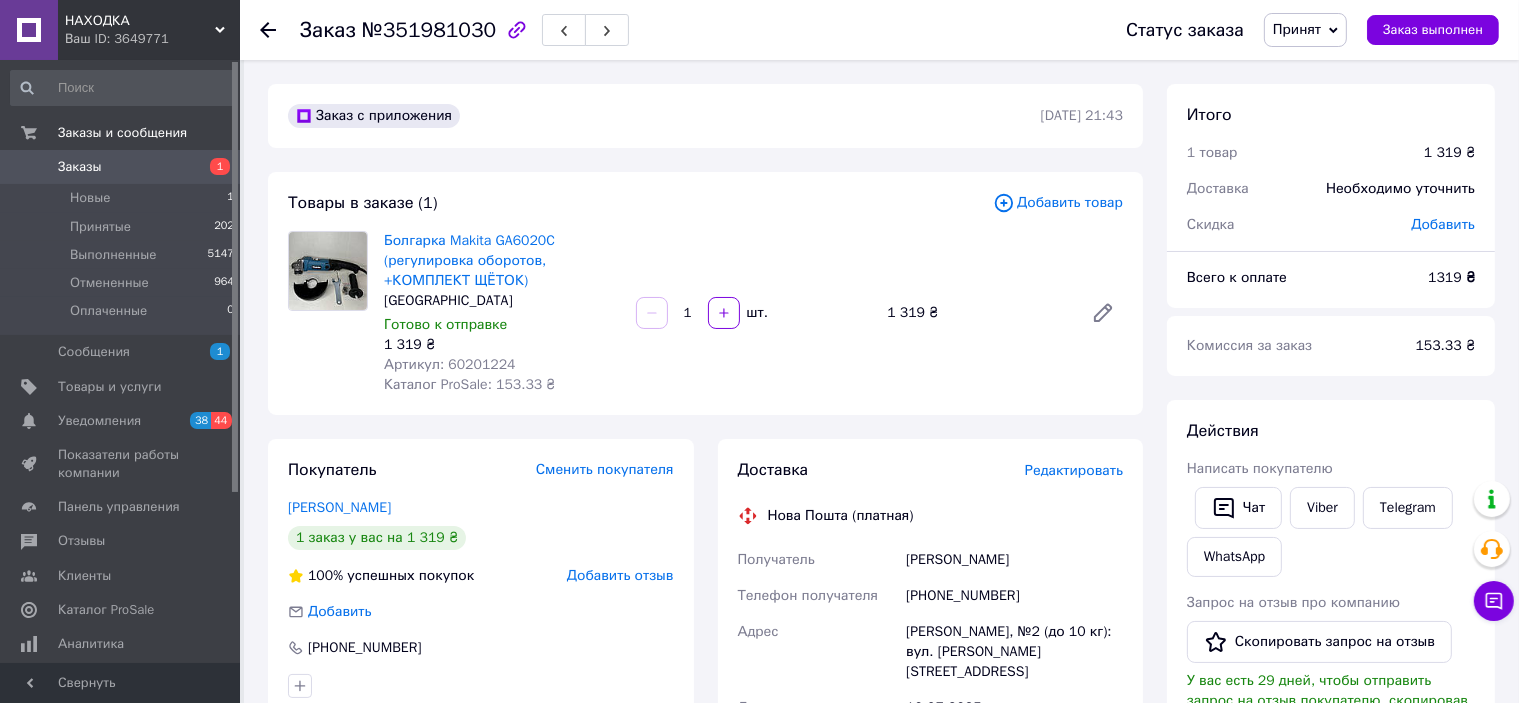 click on "Редактировать" at bounding box center (1074, 470) 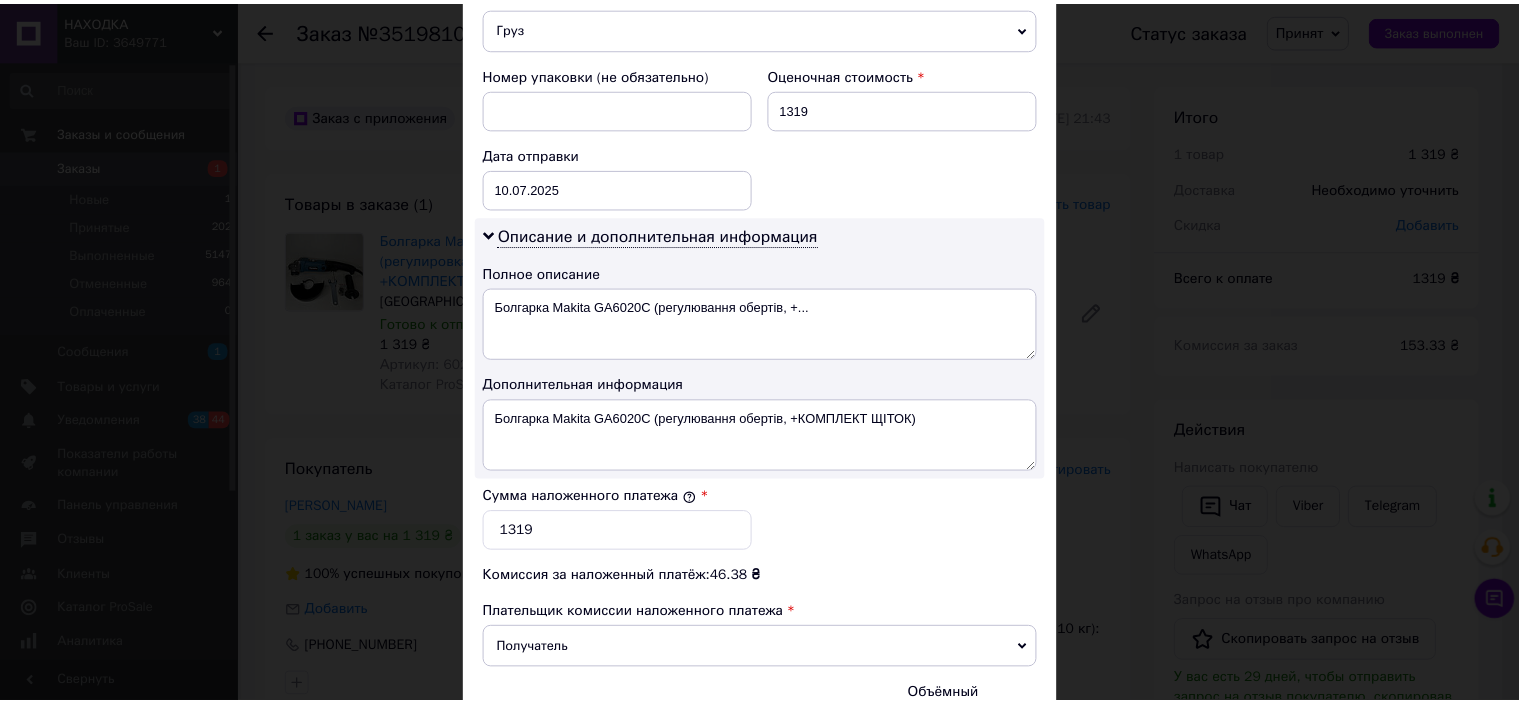 scroll, scrollTop: 1040, scrollLeft: 0, axis: vertical 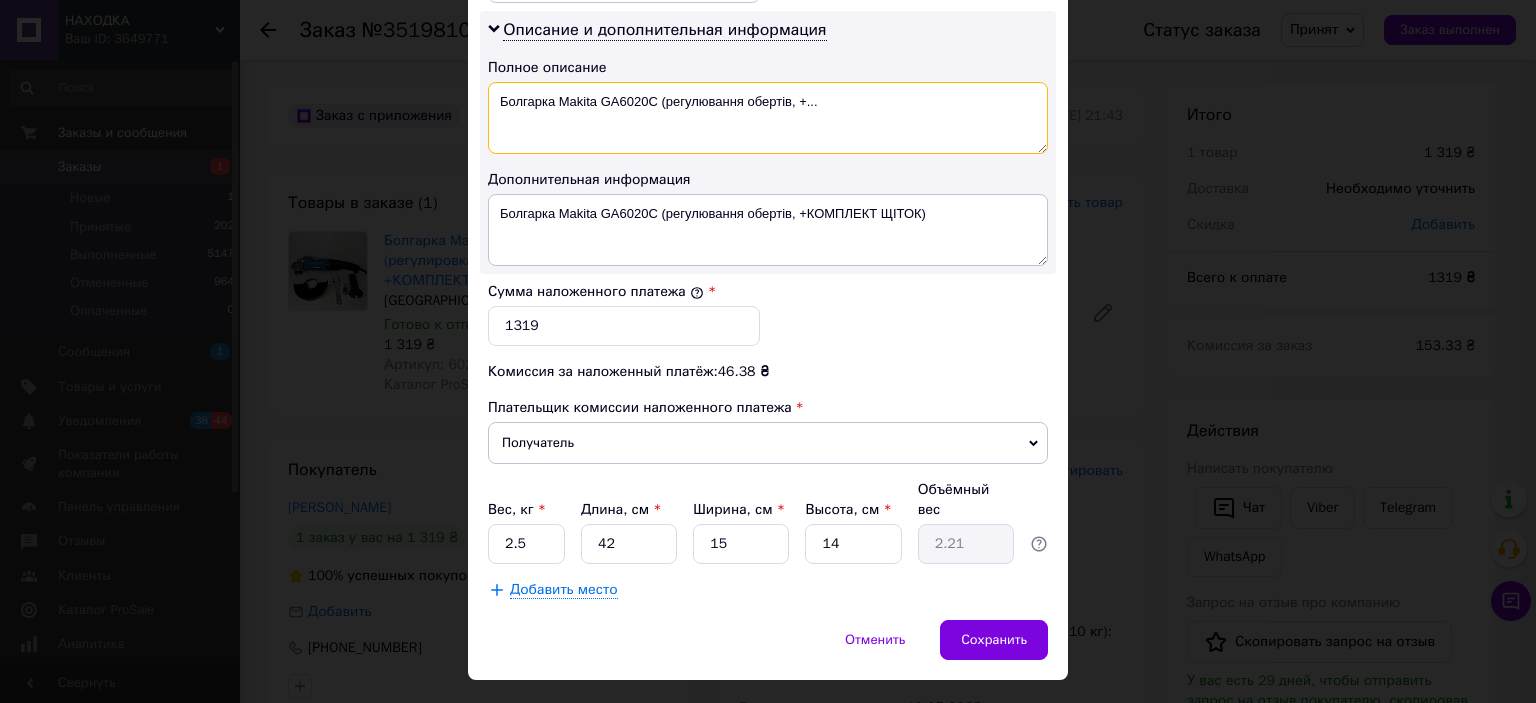 drag, startPoint x: 539, startPoint y: 70, endPoint x: 837, endPoint y: 79, distance: 298.13586 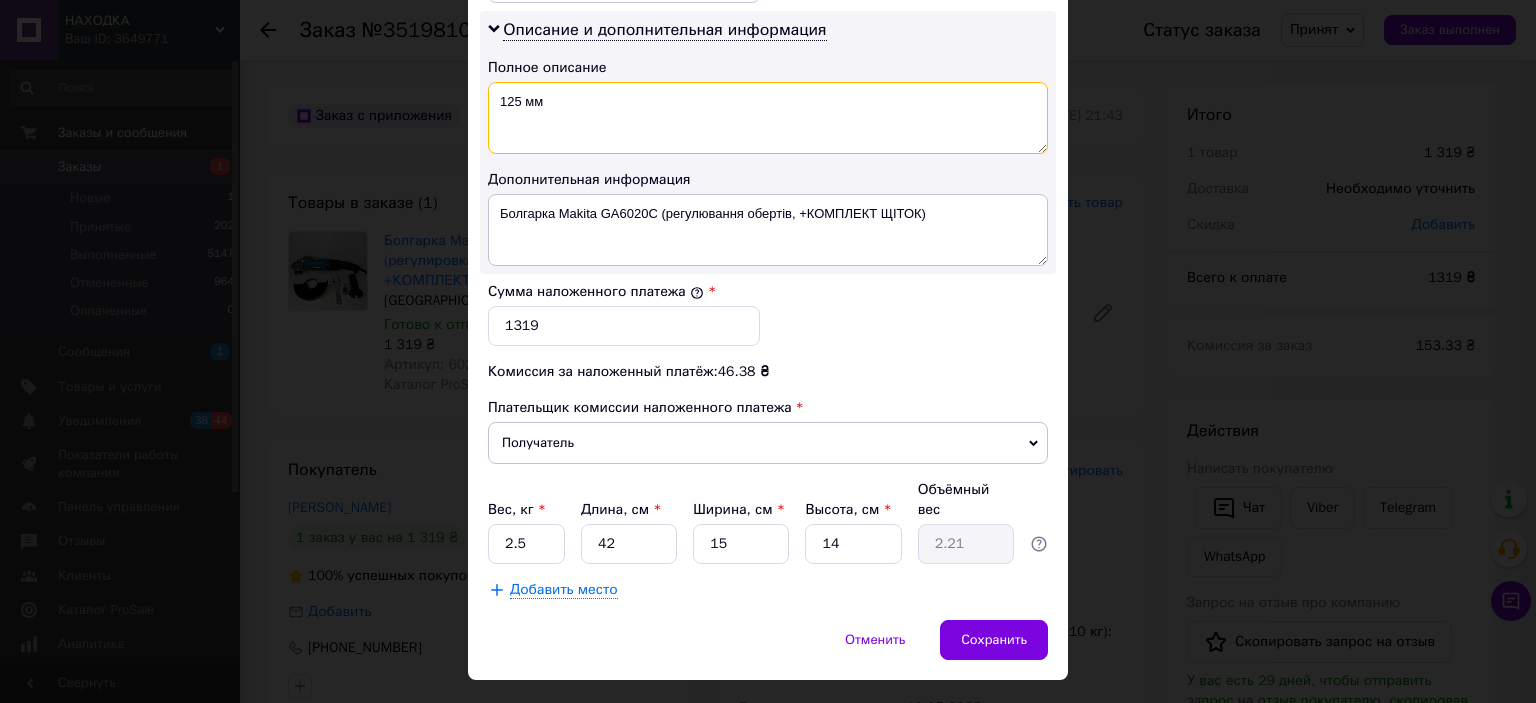 type on "125 мм" 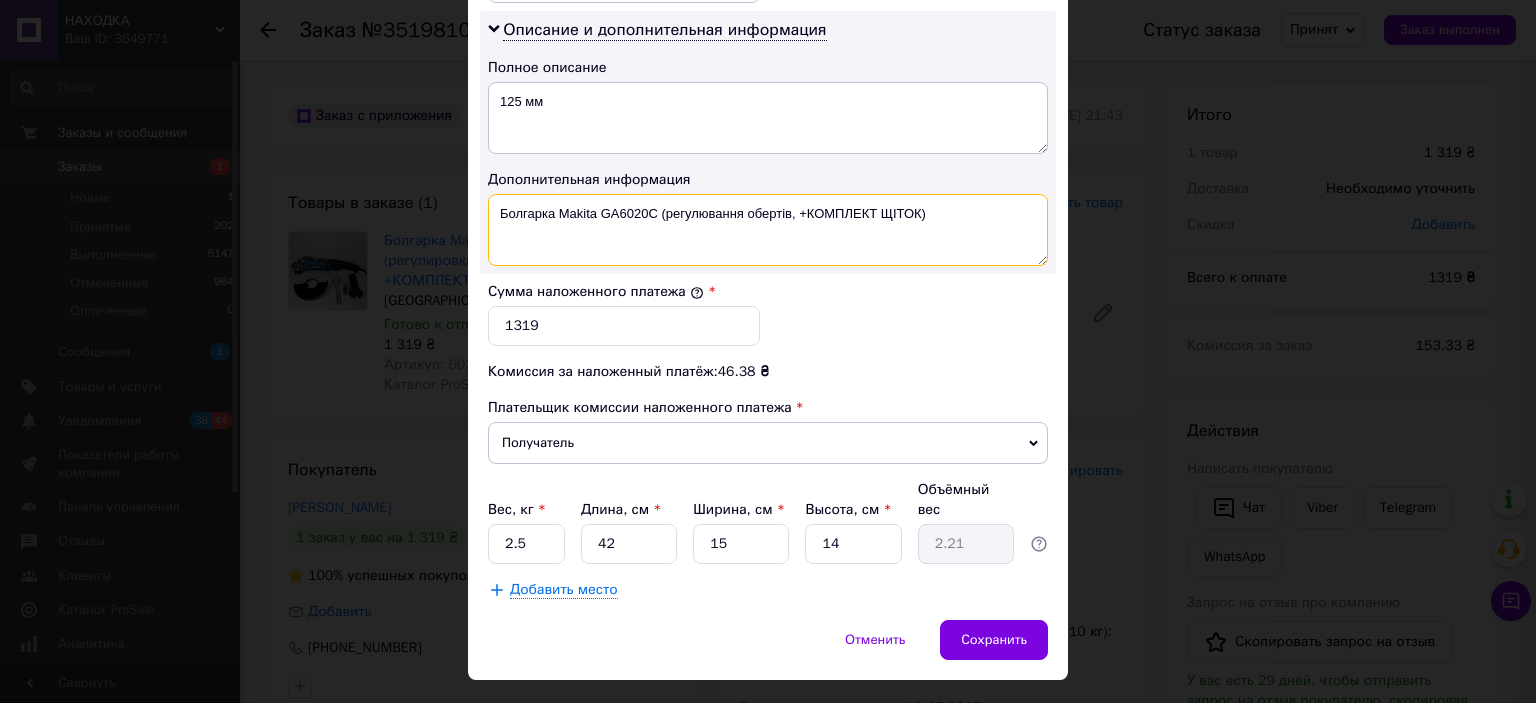 drag, startPoint x: 489, startPoint y: 191, endPoint x: 952, endPoint y: 194, distance: 463.0097 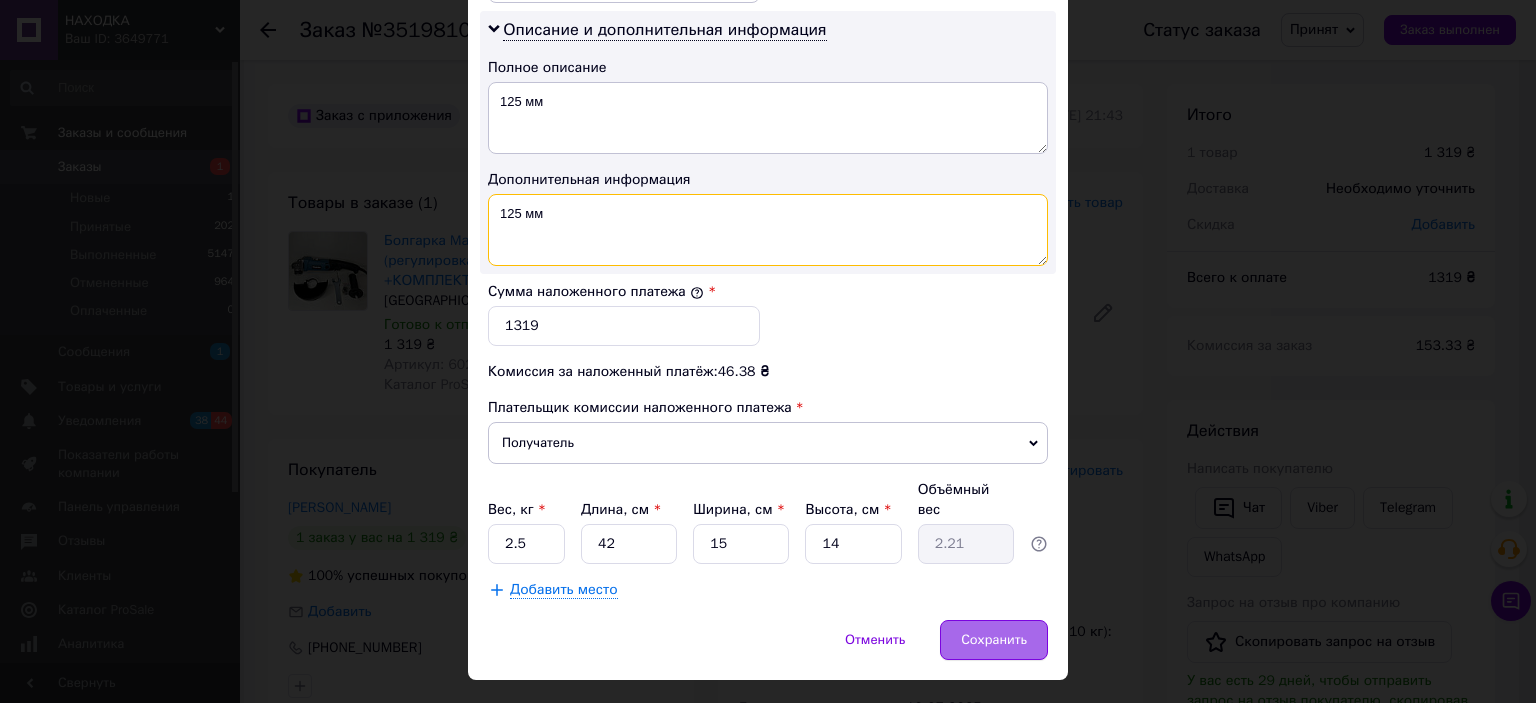 type on "125 мм" 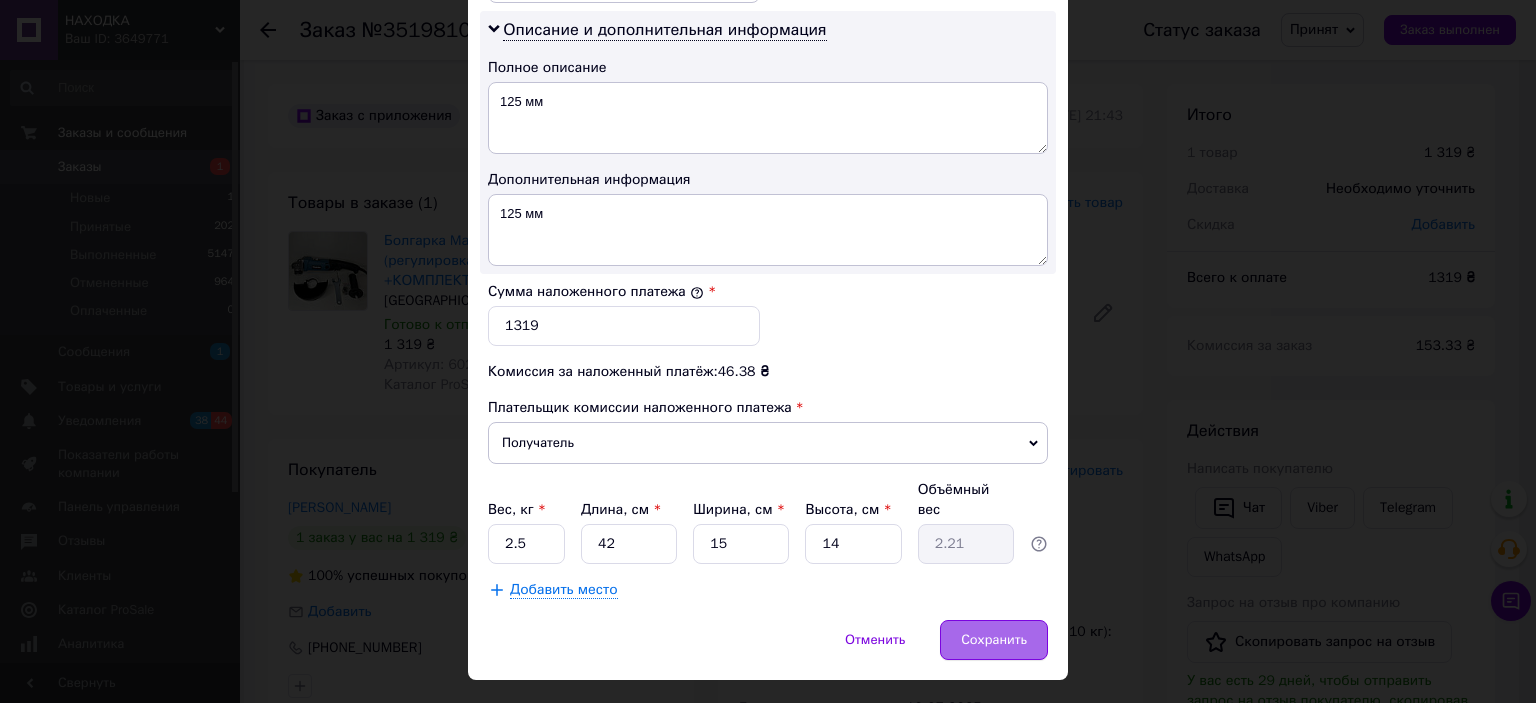 click on "Сохранить" at bounding box center (994, 640) 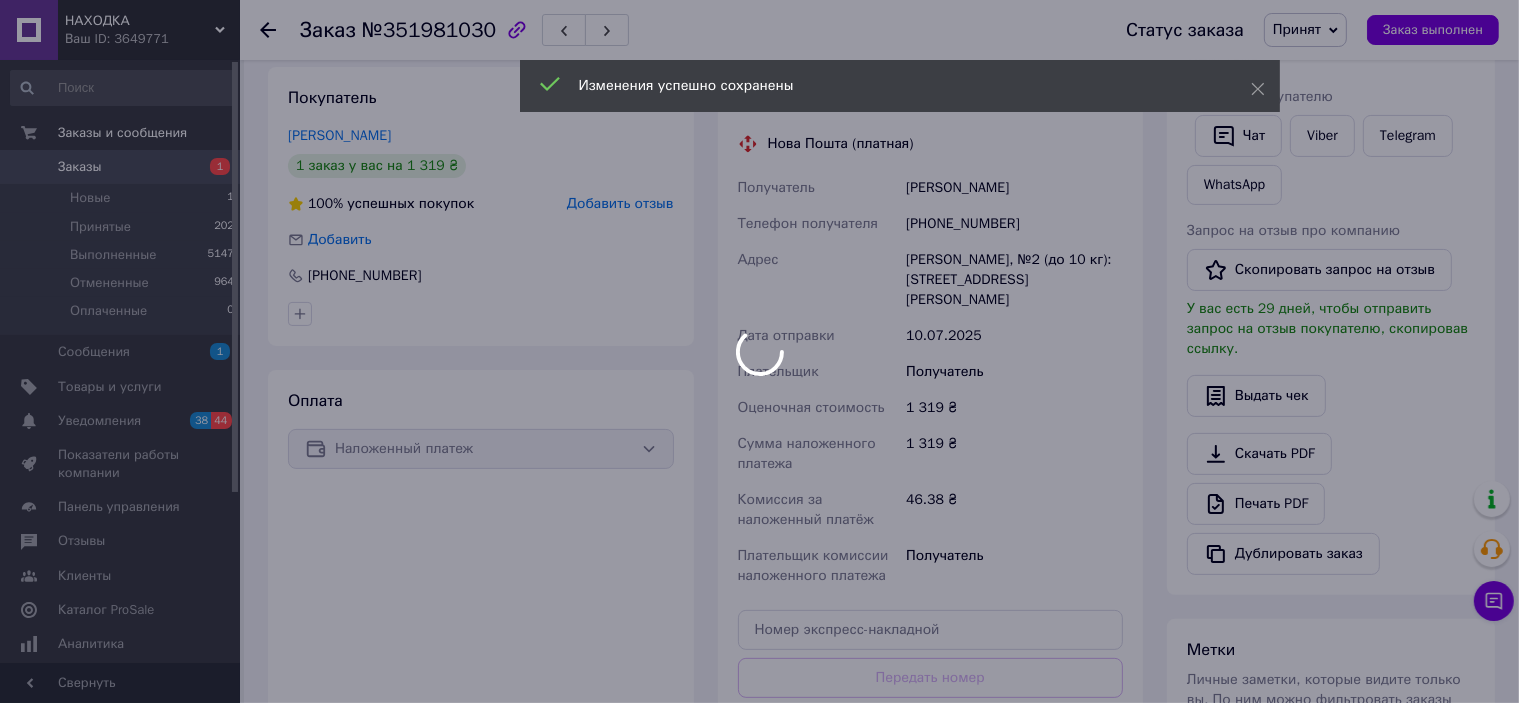 scroll, scrollTop: 400, scrollLeft: 0, axis: vertical 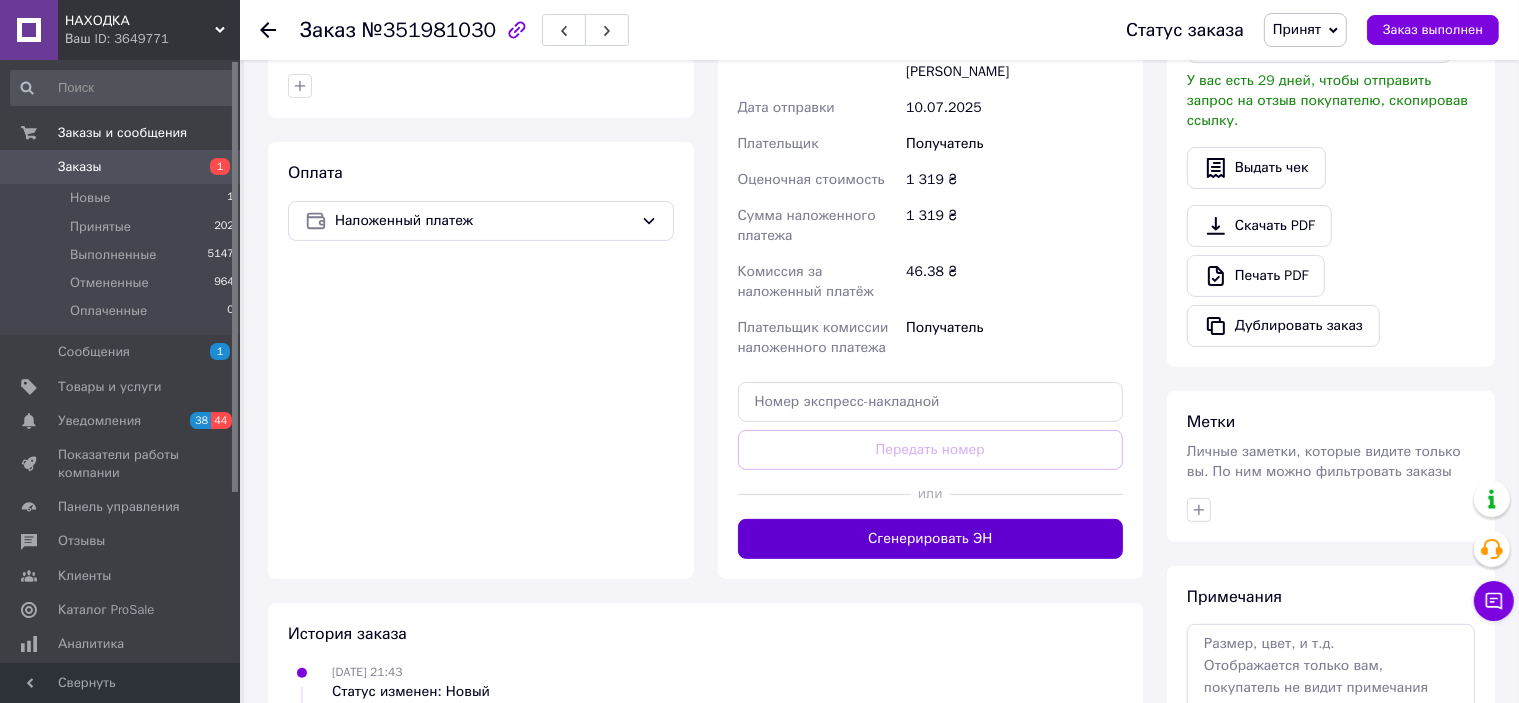 click on "Сгенерировать ЭН" at bounding box center (931, 539) 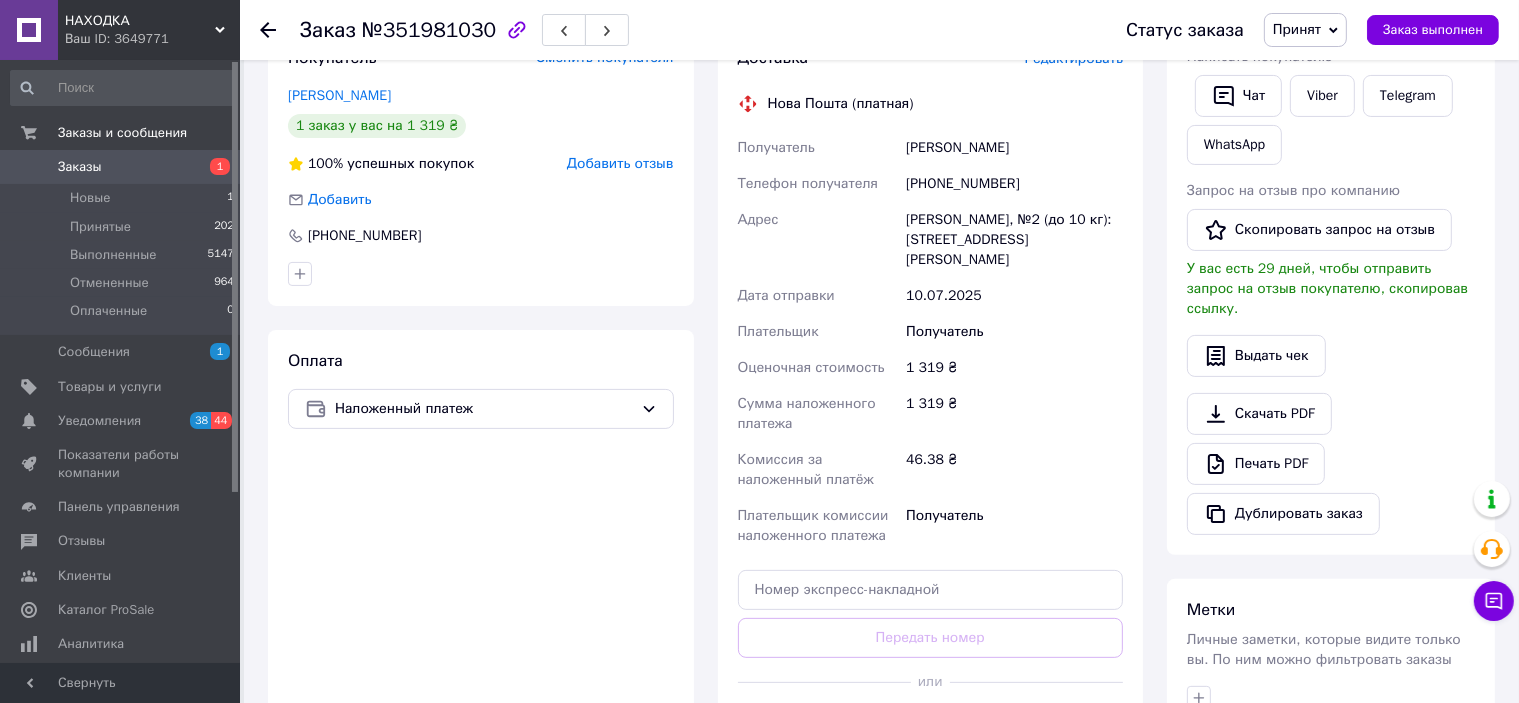 scroll, scrollTop: 400, scrollLeft: 0, axis: vertical 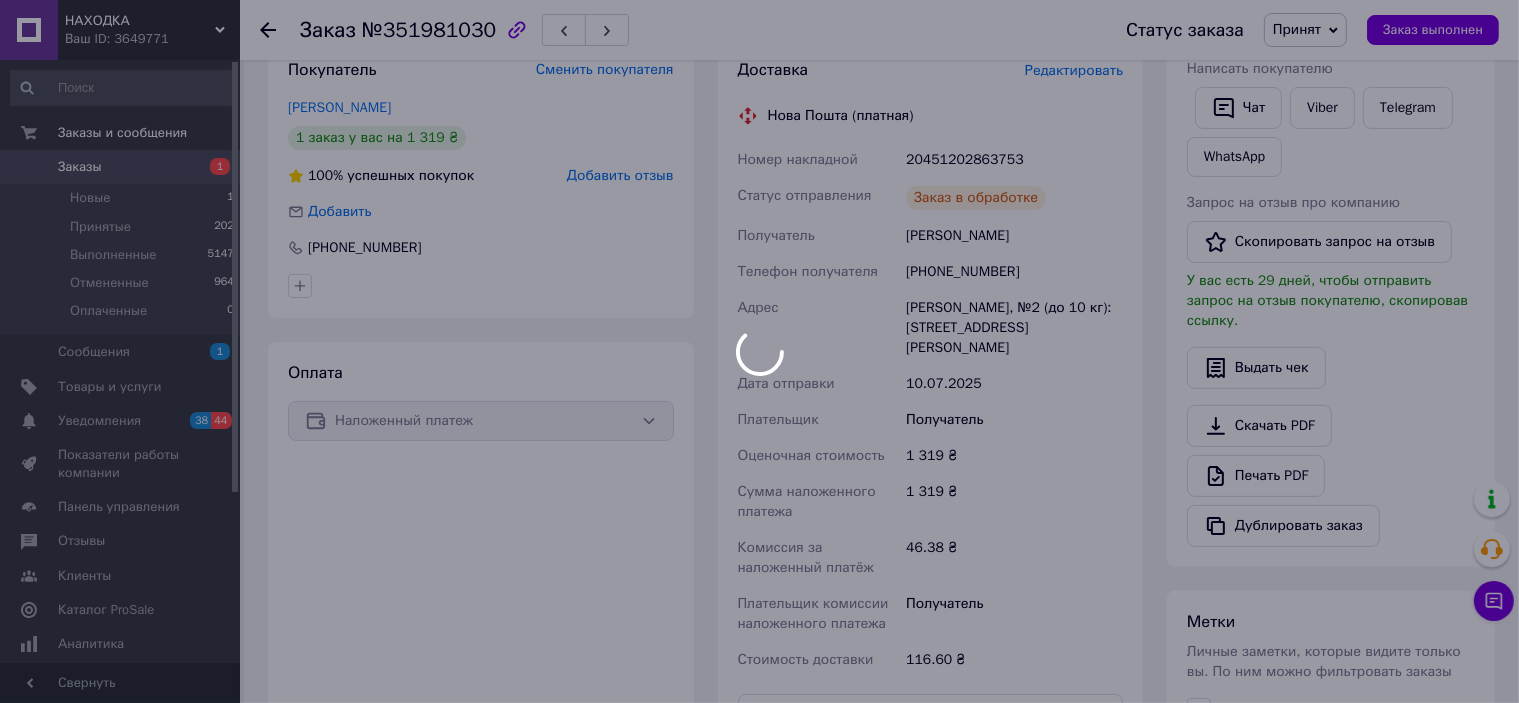 click on "20451202863753" at bounding box center [1014, 160] 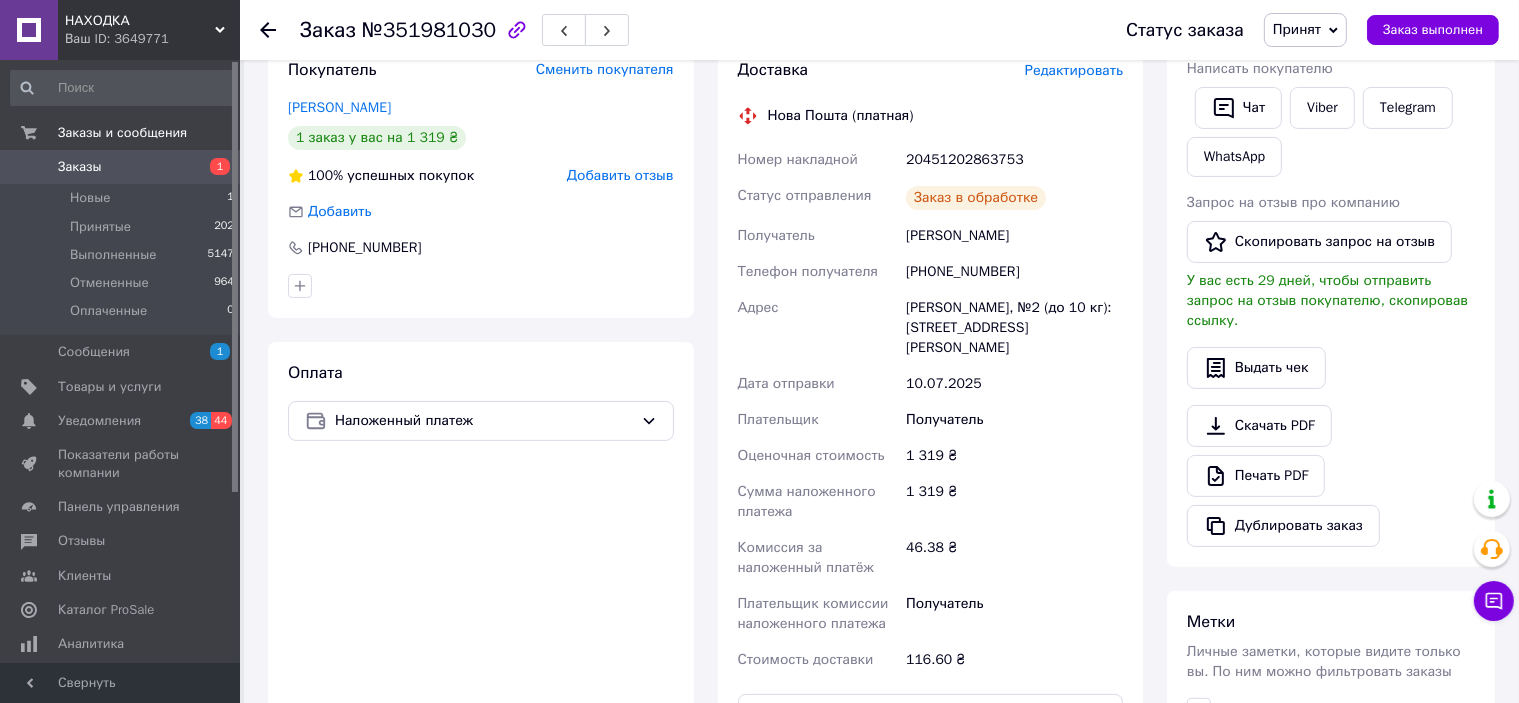 click on "20451202863753" at bounding box center (1014, 160) 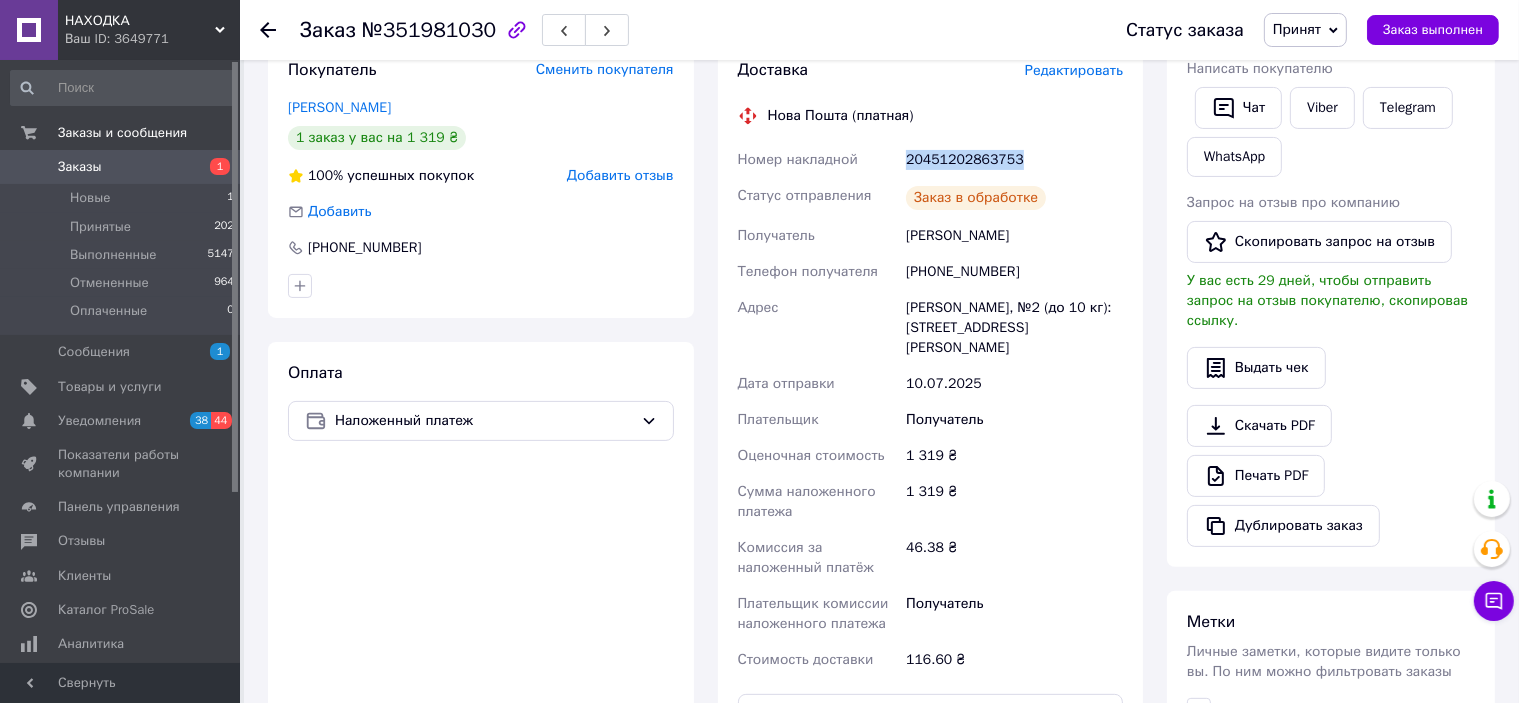 click on "20451202863753" at bounding box center [1014, 160] 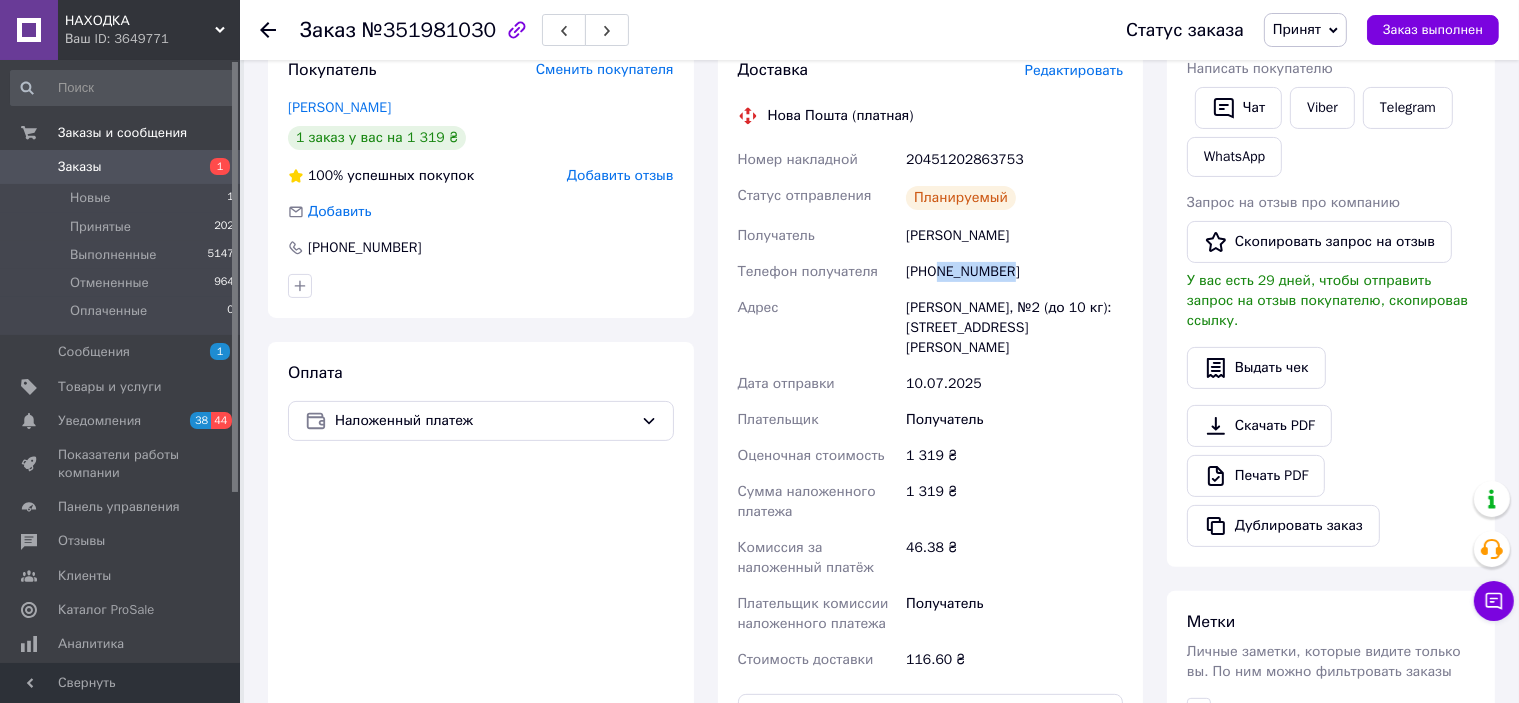 drag, startPoint x: 1018, startPoint y: 279, endPoint x: 936, endPoint y: 274, distance: 82.1523 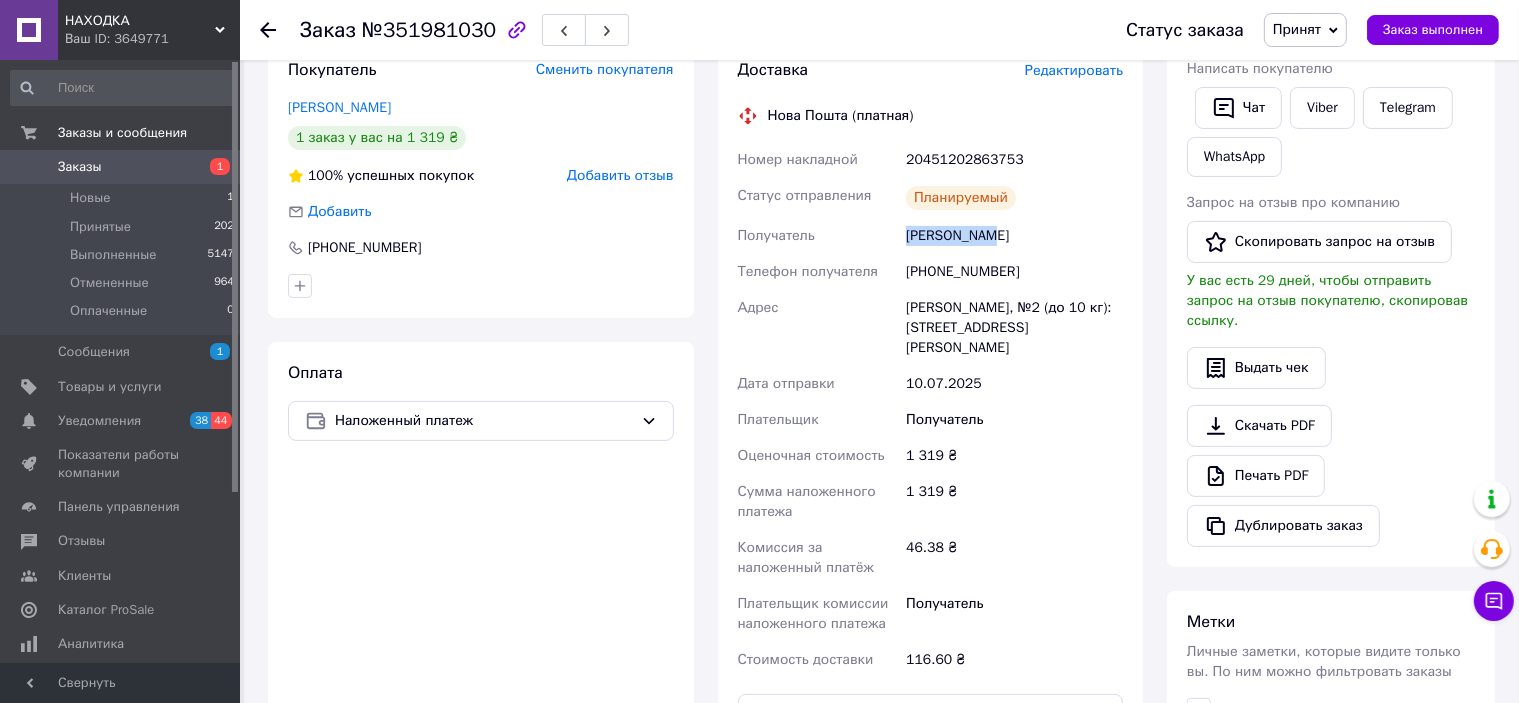 drag, startPoint x: 997, startPoint y: 244, endPoint x: 870, endPoint y: 239, distance: 127.09839 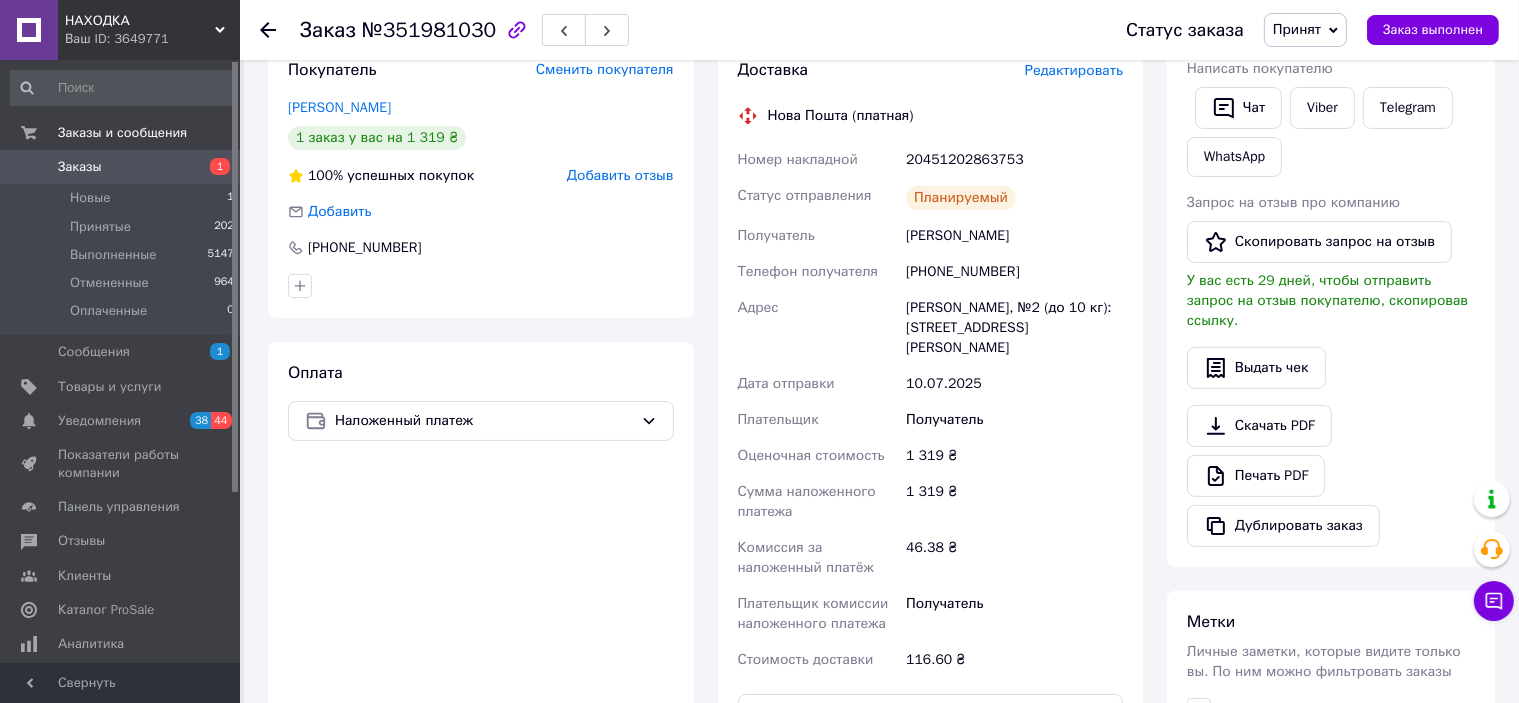 click 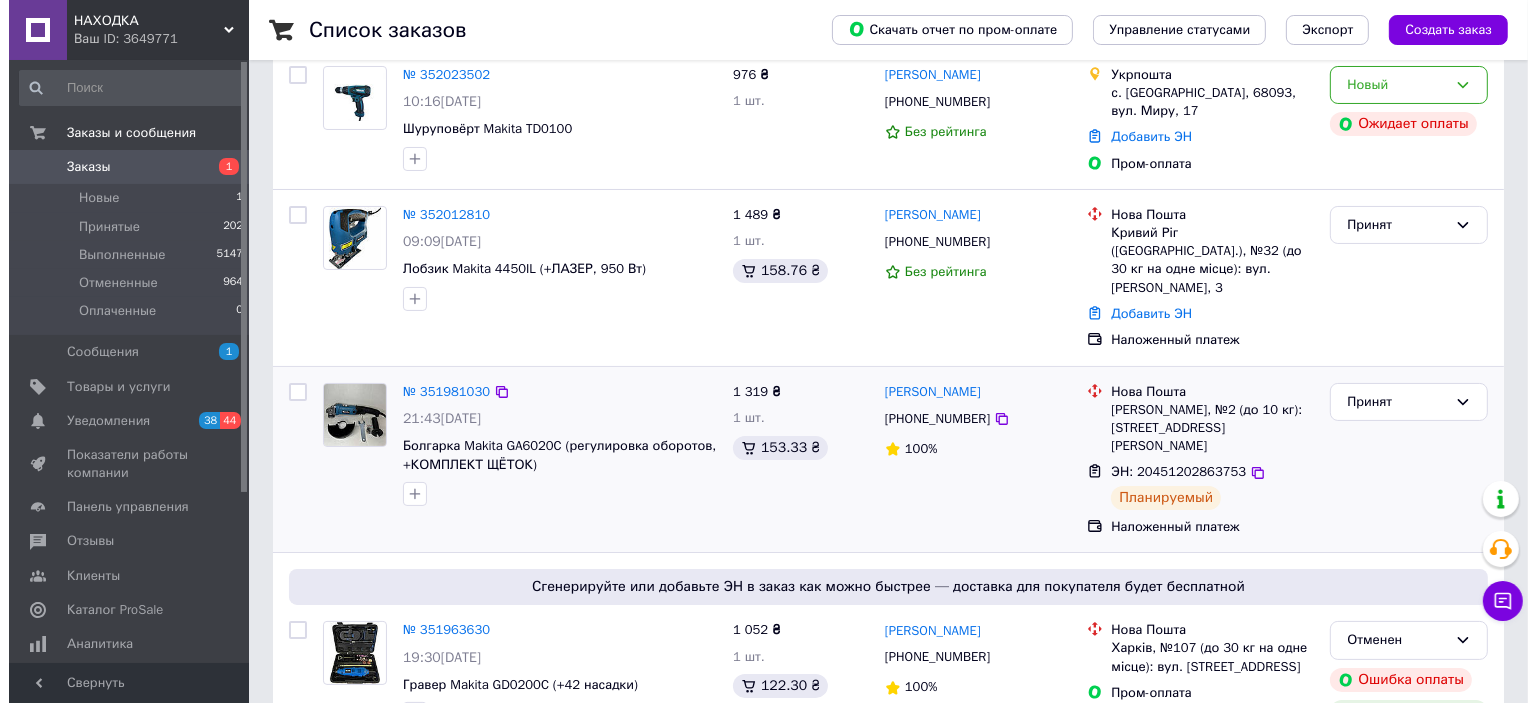 scroll, scrollTop: 200, scrollLeft: 0, axis: vertical 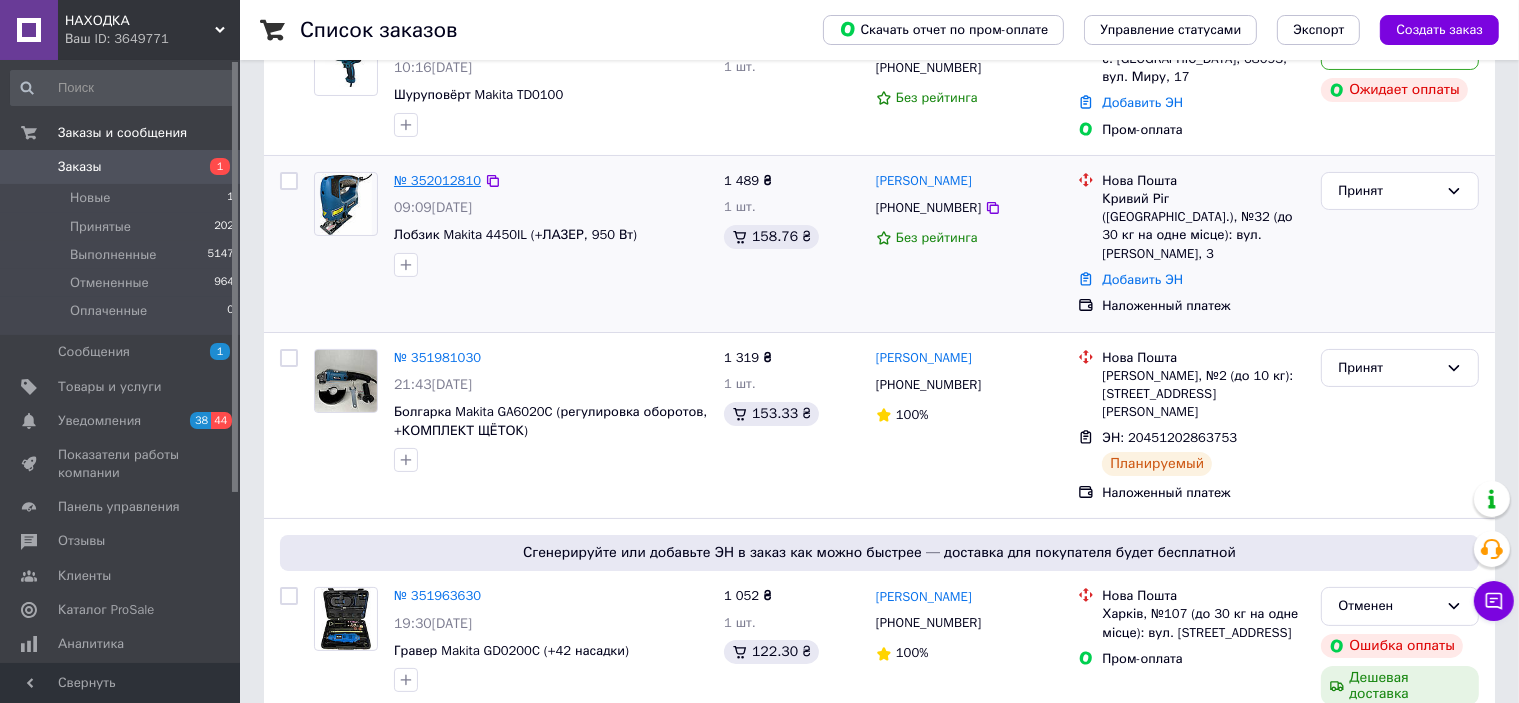 click on "№ 352012810" at bounding box center [437, 180] 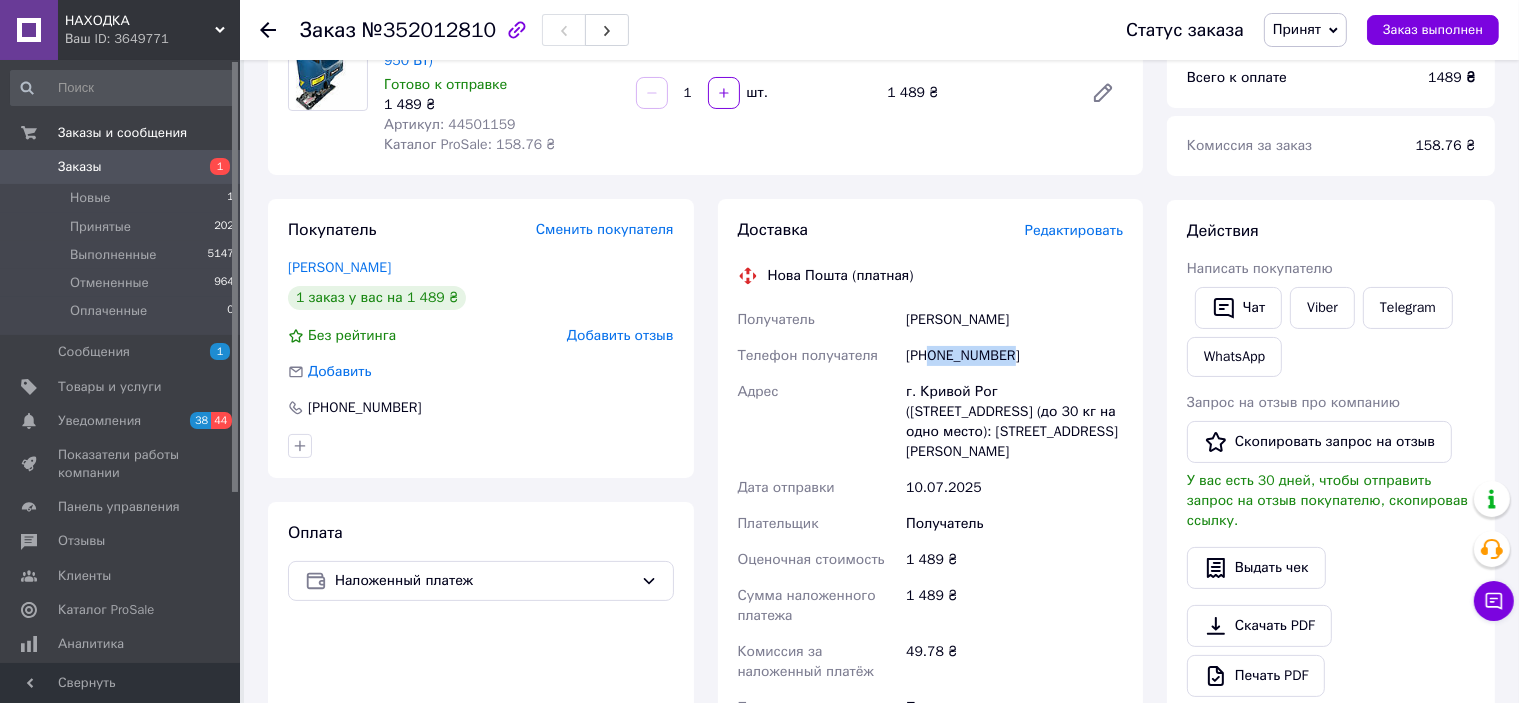 drag, startPoint x: 1028, startPoint y: 355, endPoint x: 933, endPoint y: 356, distance: 95.005264 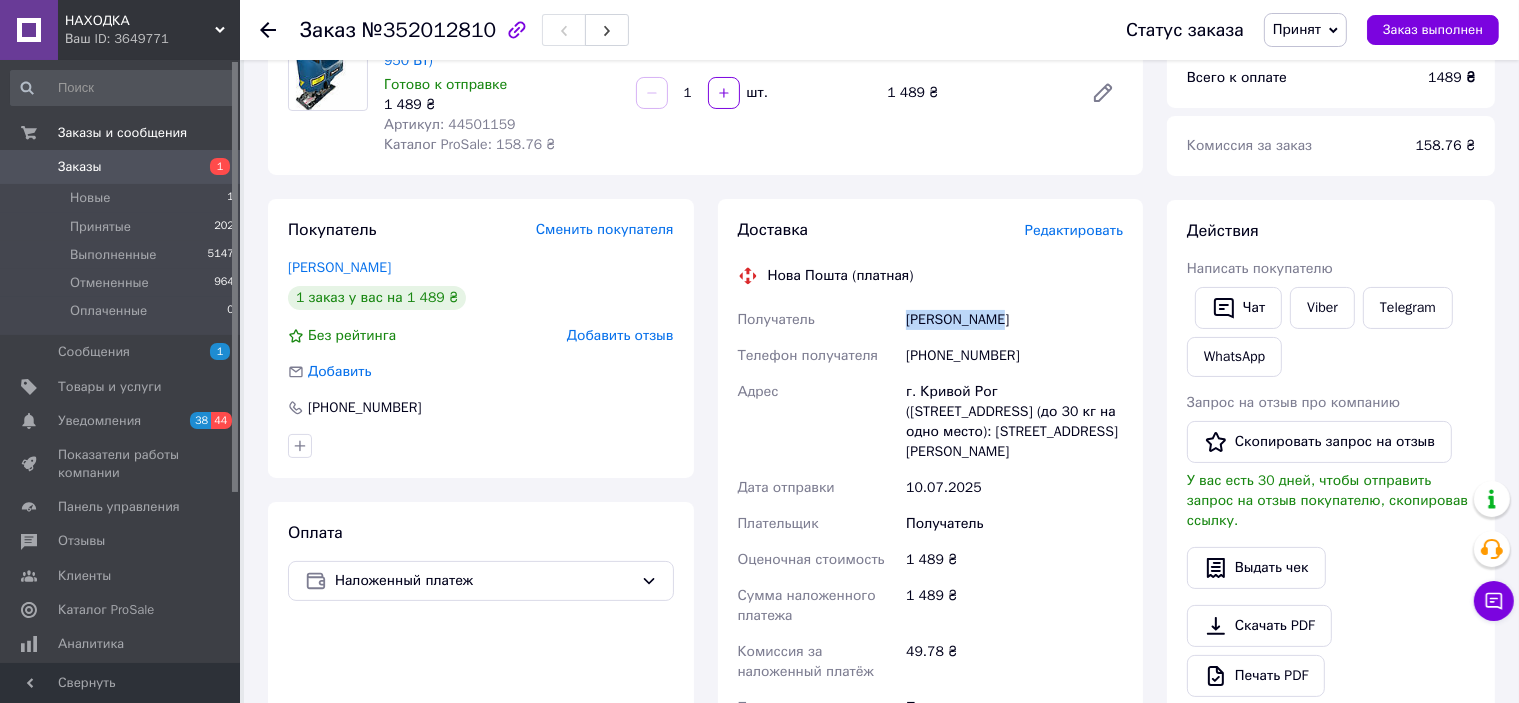 drag, startPoint x: 1008, startPoint y: 318, endPoint x: 903, endPoint y: 319, distance: 105.00476 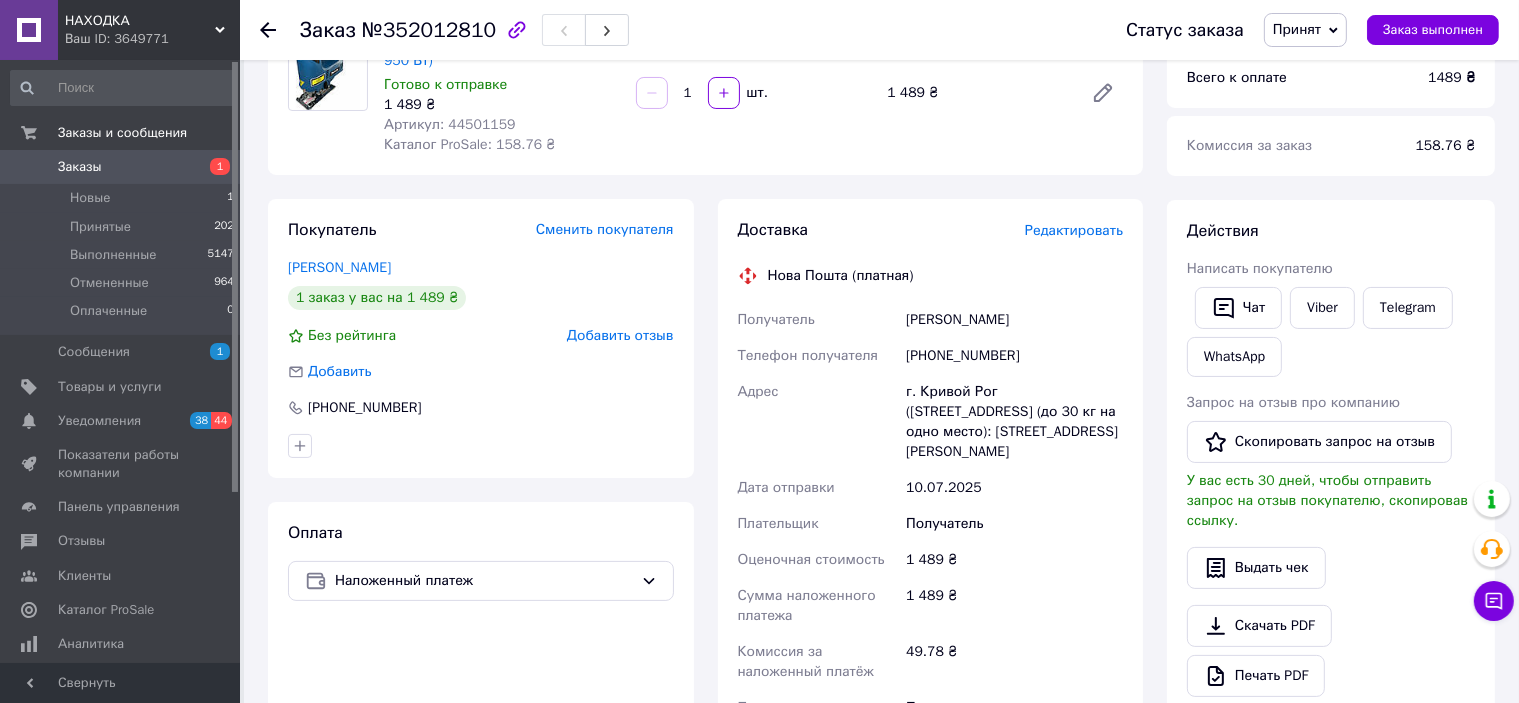click on "Редактировать" at bounding box center (1074, 230) 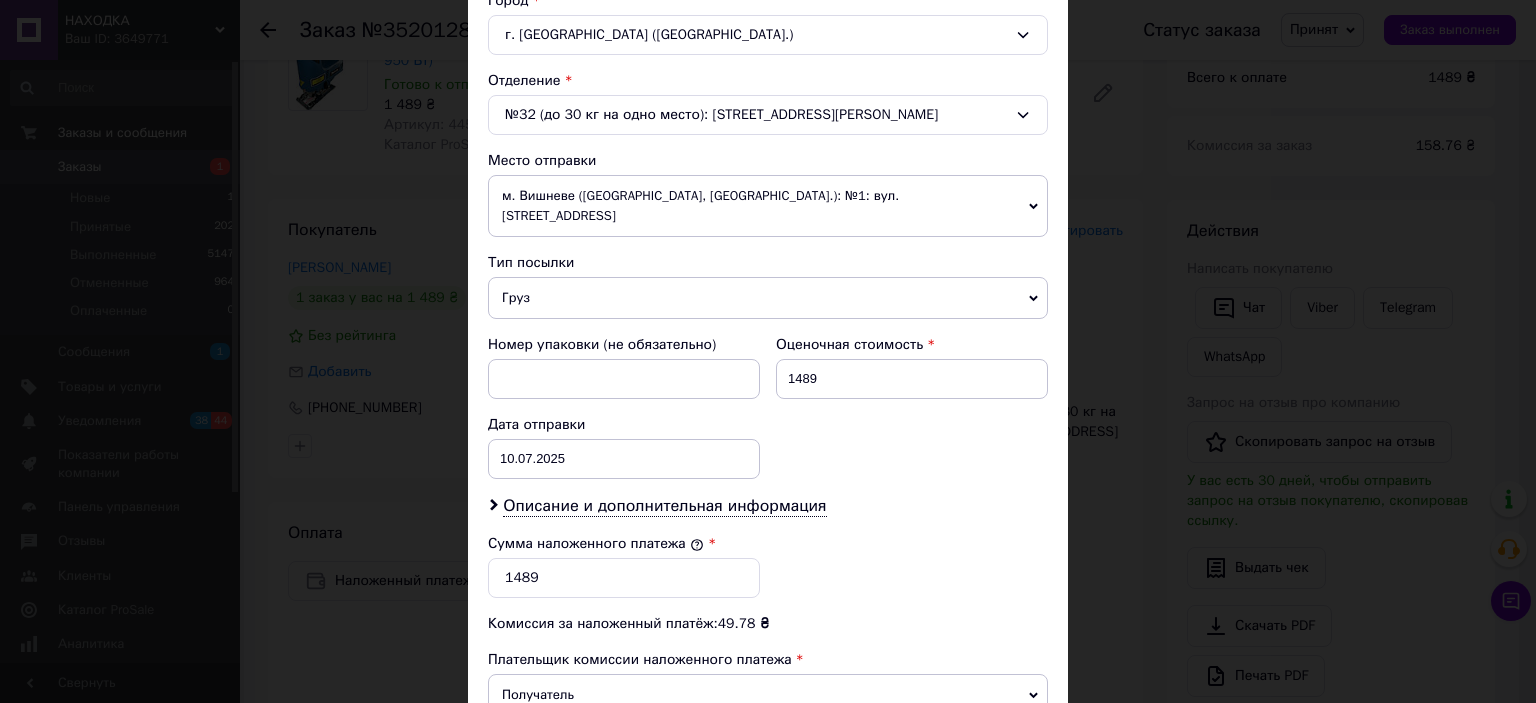 scroll, scrollTop: 800, scrollLeft: 0, axis: vertical 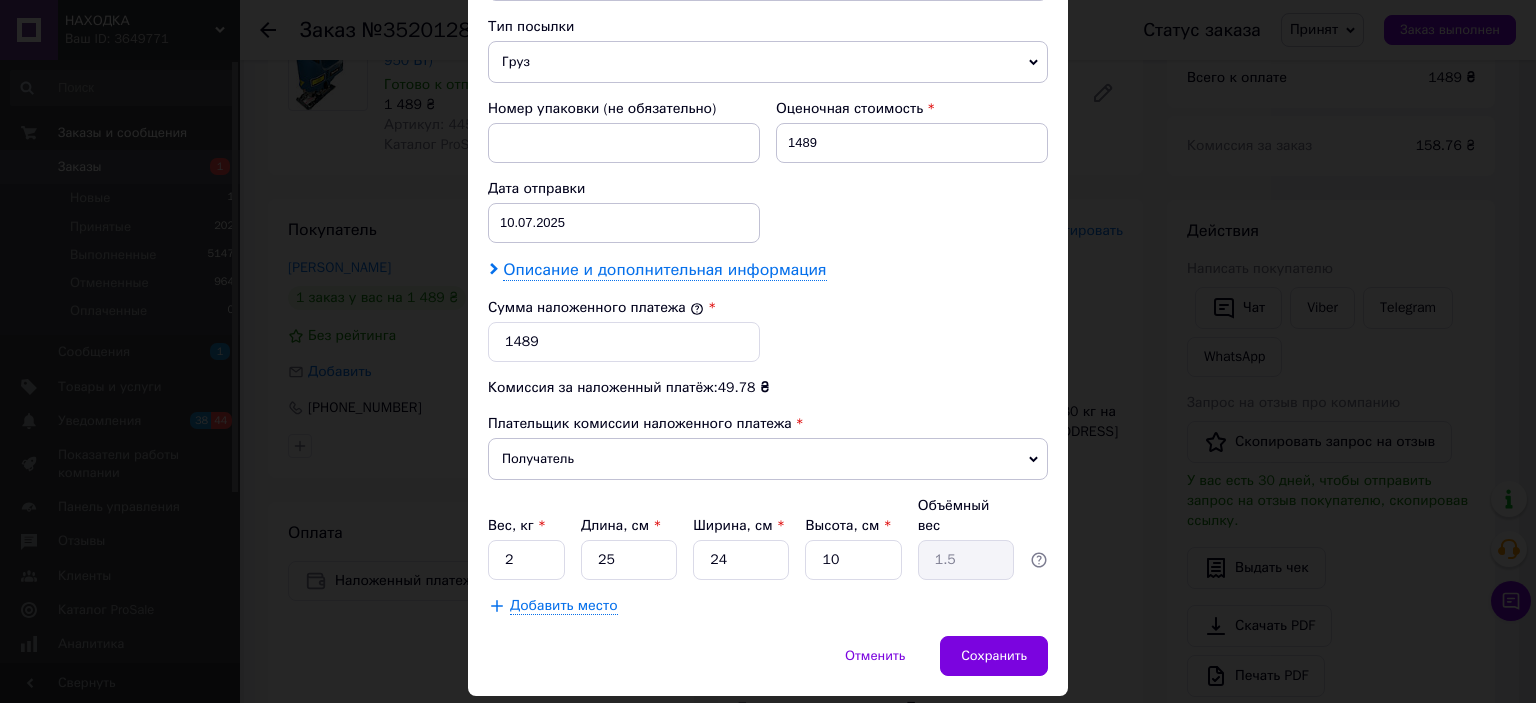 click on "Описание и дополнительная информация" at bounding box center (664, 270) 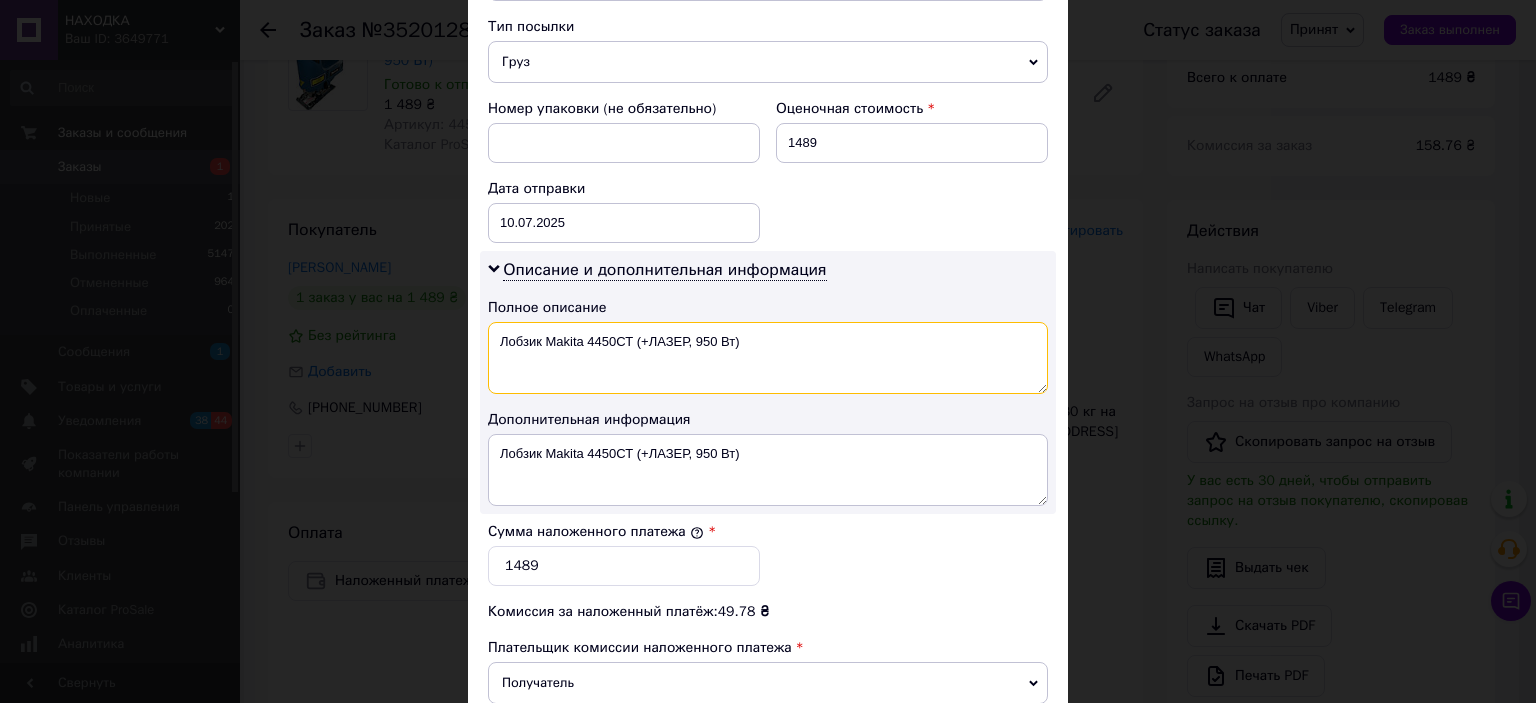 drag, startPoint x: 741, startPoint y: 321, endPoint x: 490, endPoint y: 319, distance: 251.00797 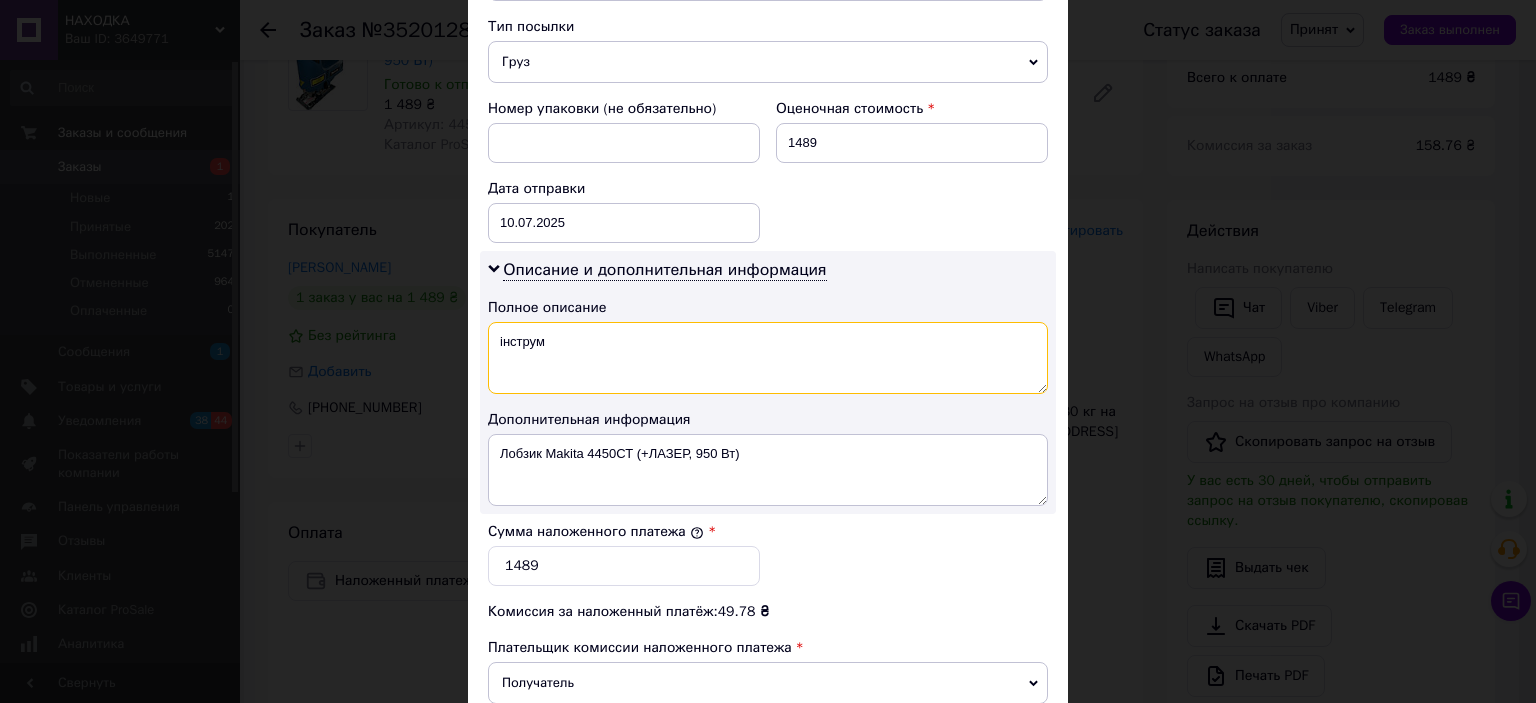 click on "інструм" at bounding box center (768, 358) 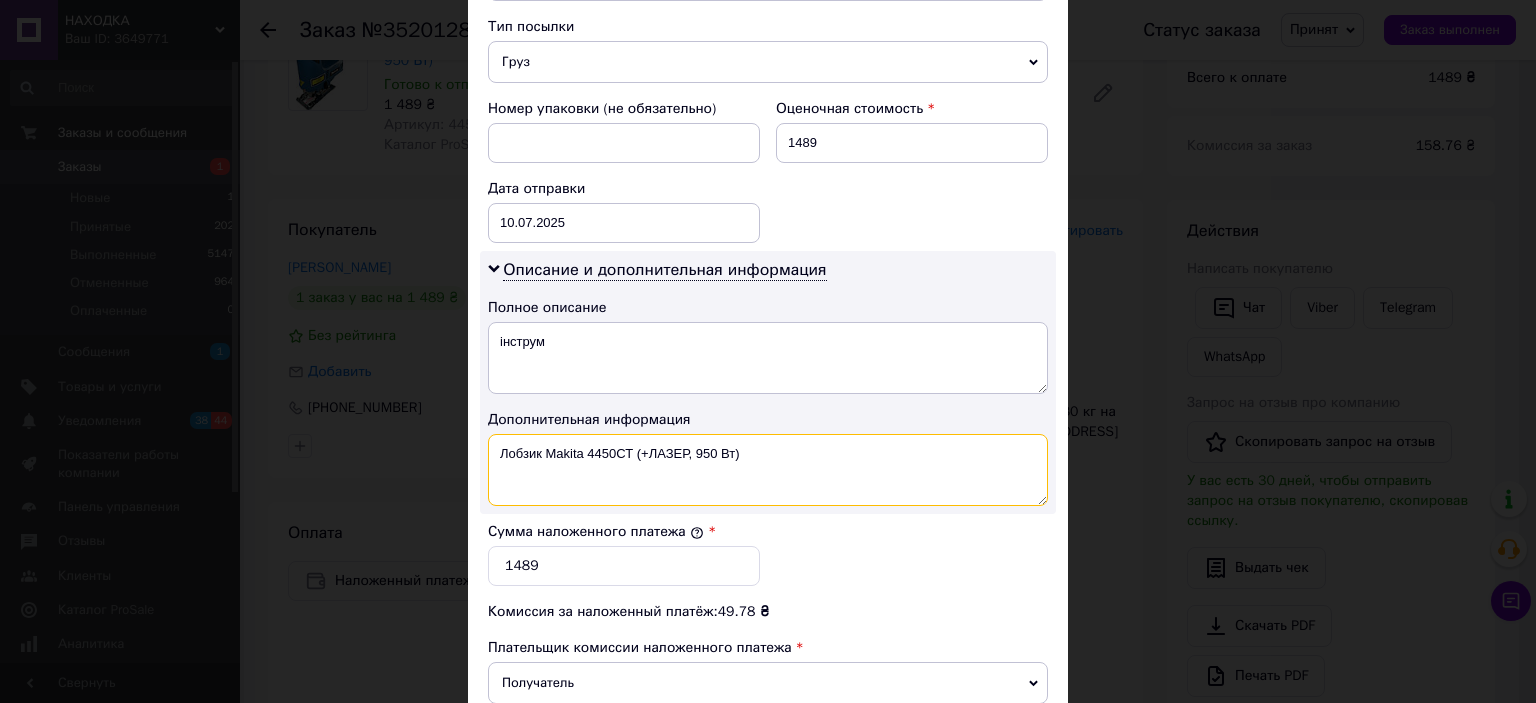 drag, startPoint x: 496, startPoint y: 437, endPoint x: 776, endPoint y: 441, distance: 280.02856 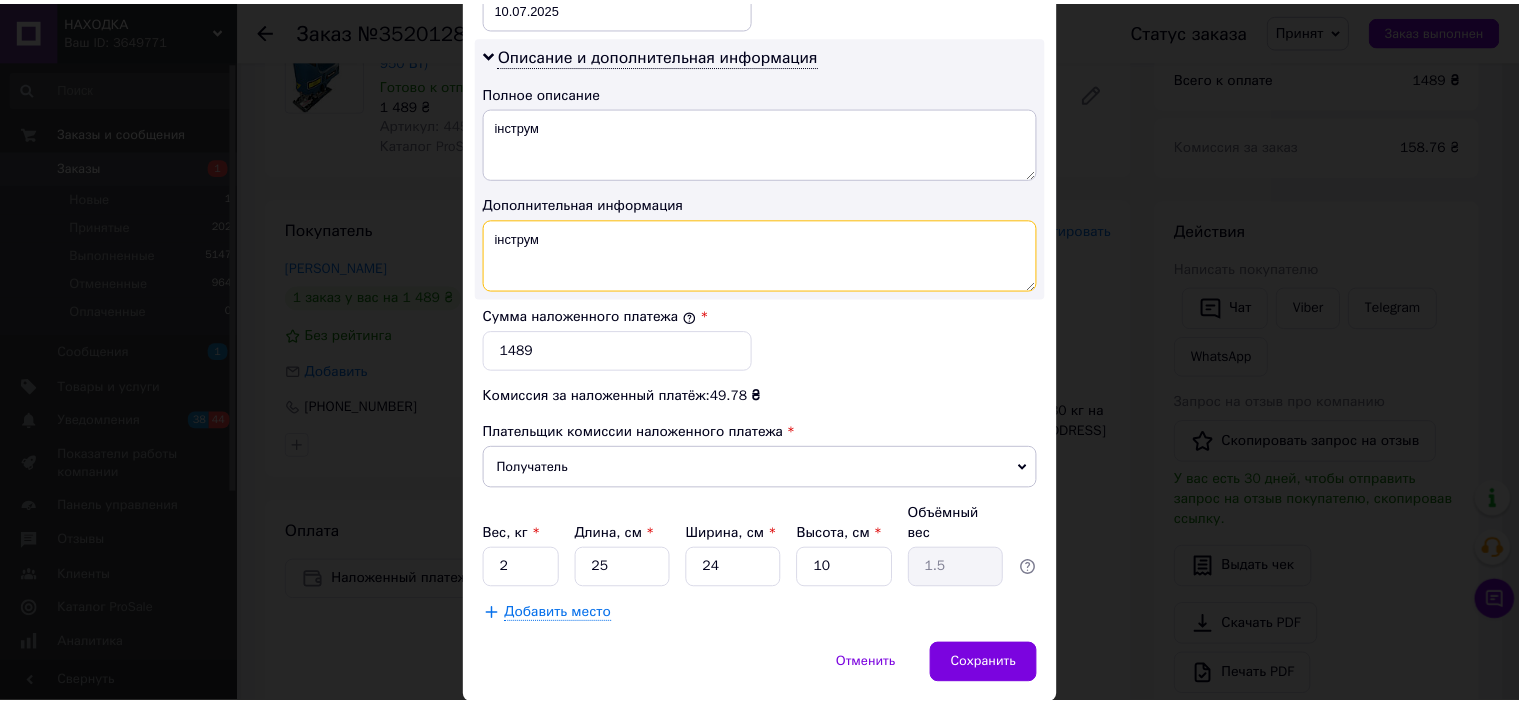 scroll, scrollTop: 1040, scrollLeft: 0, axis: vertical 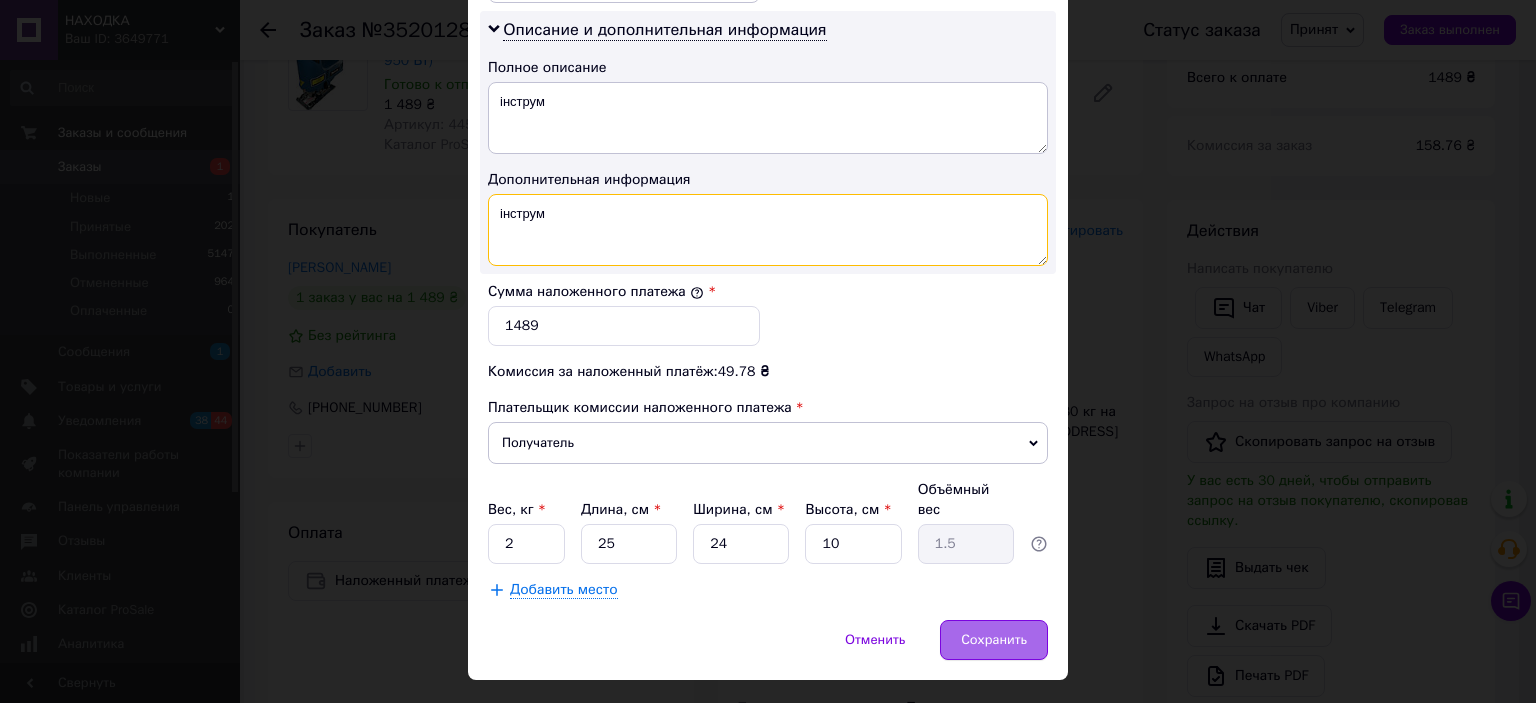 type on "інструм" 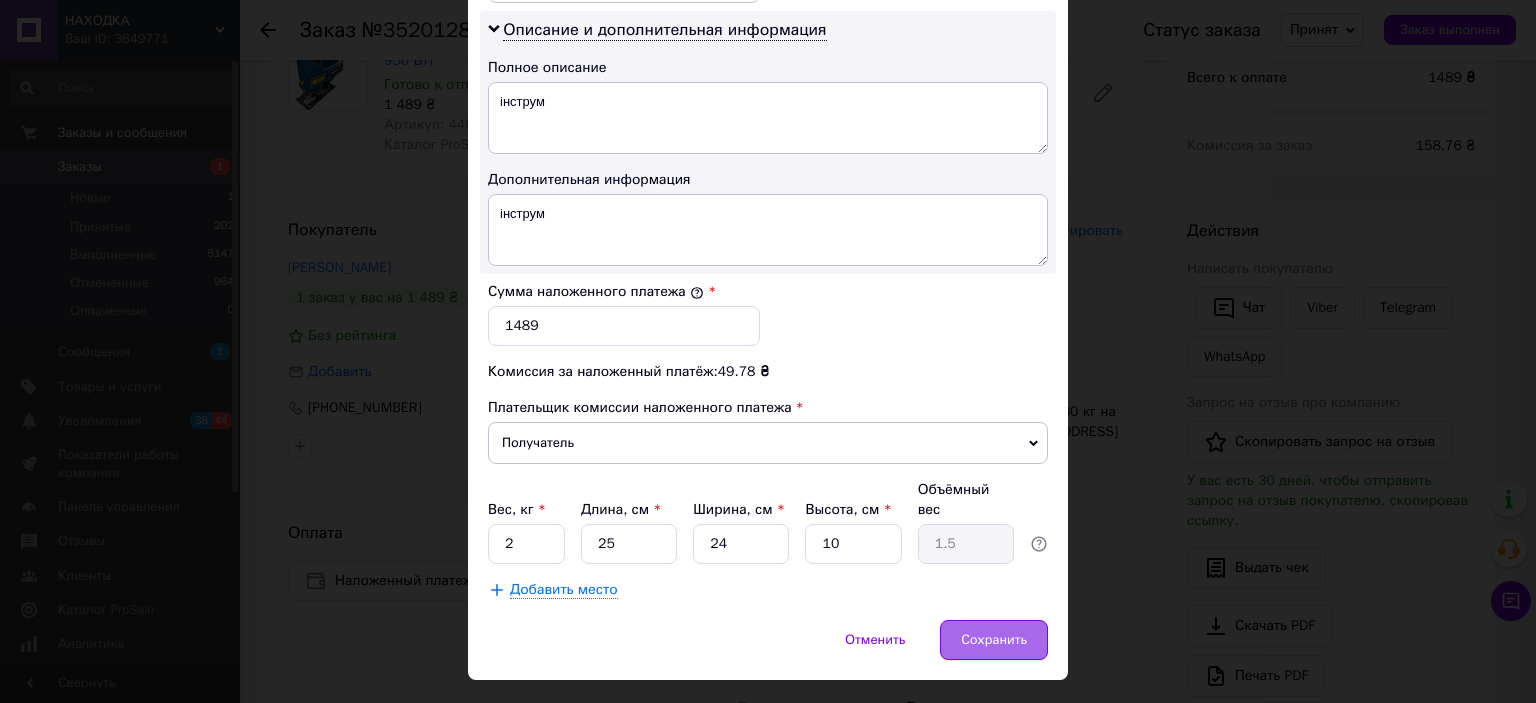 click on "Сохранить" at bounding box center [994, 640] 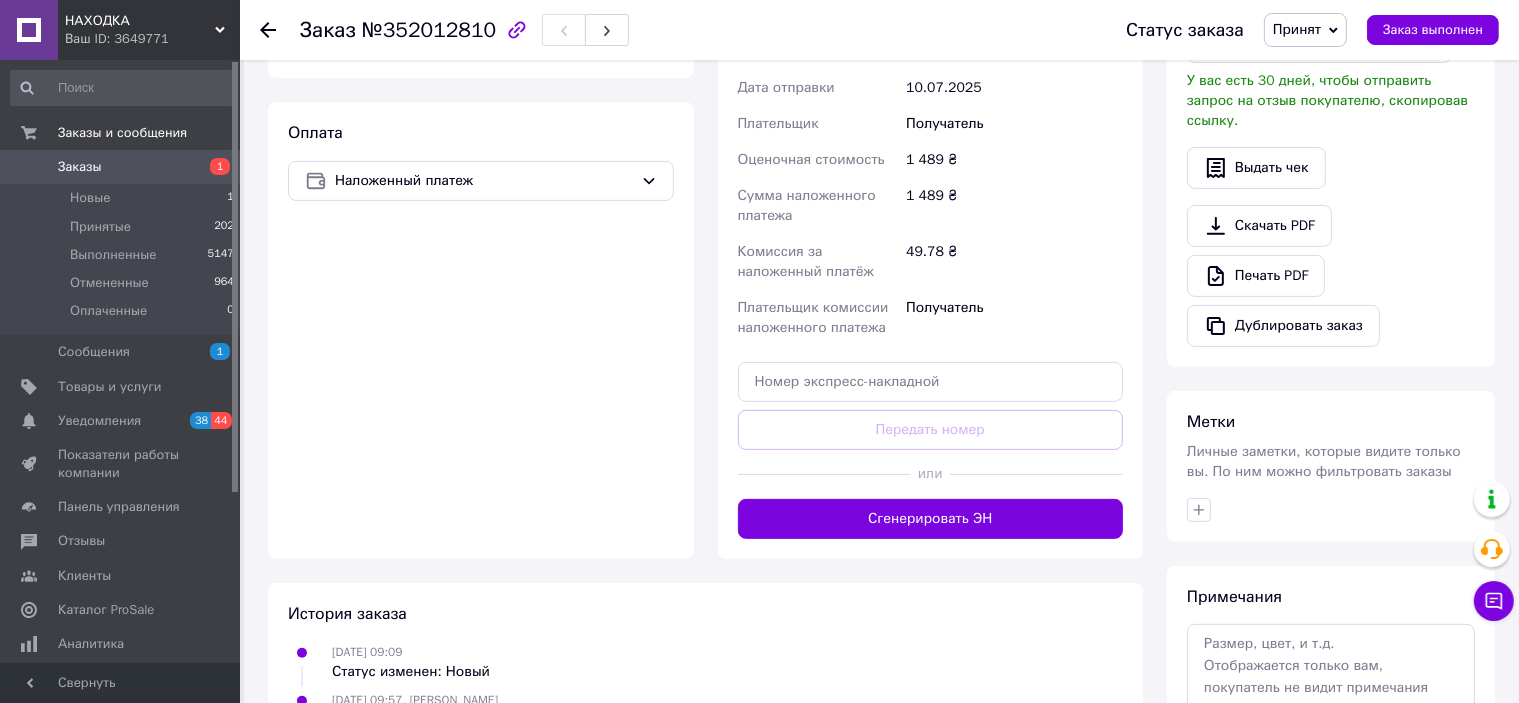 click on "Сгенерировать ЭН" at bounding box center [931, 519] 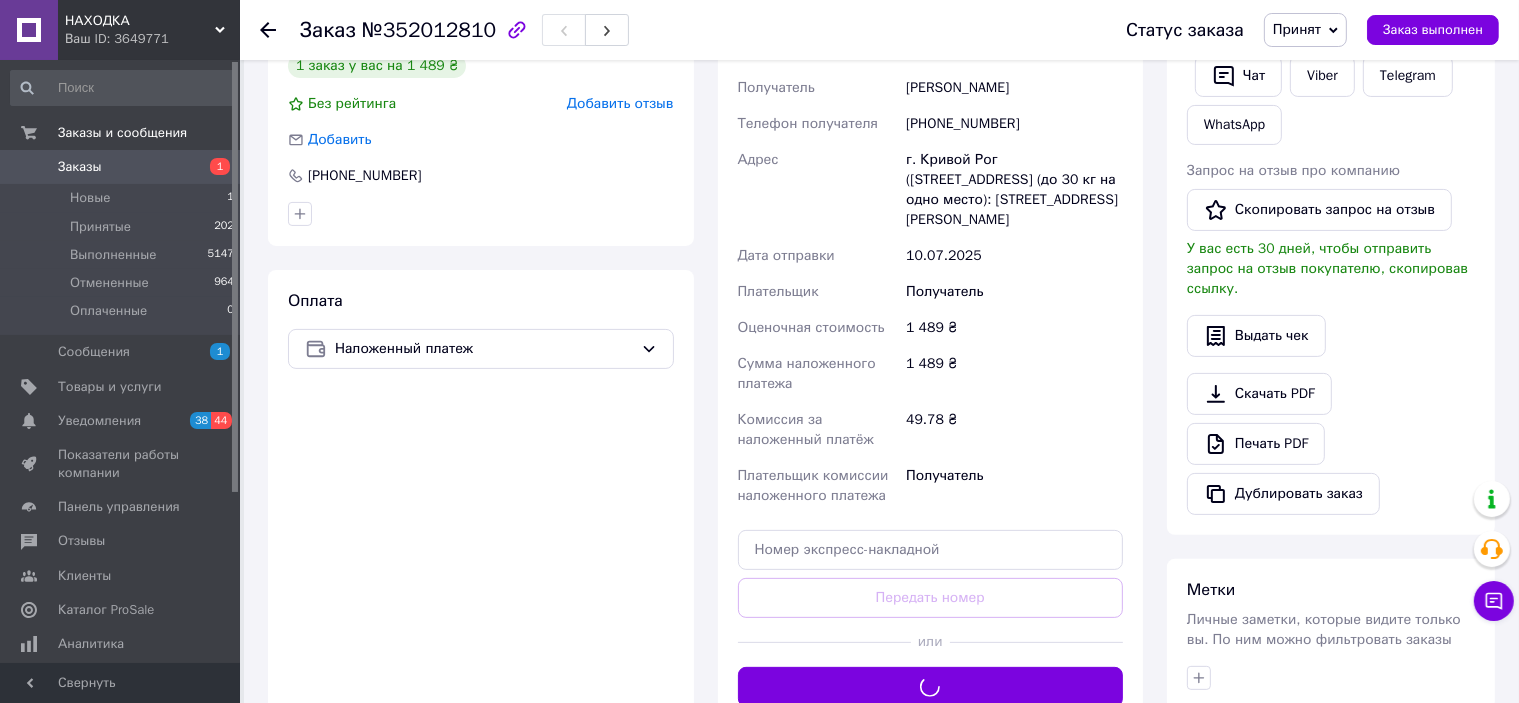 scroll, scrollTop: 400, scrollLeft: 0, axis: vertical 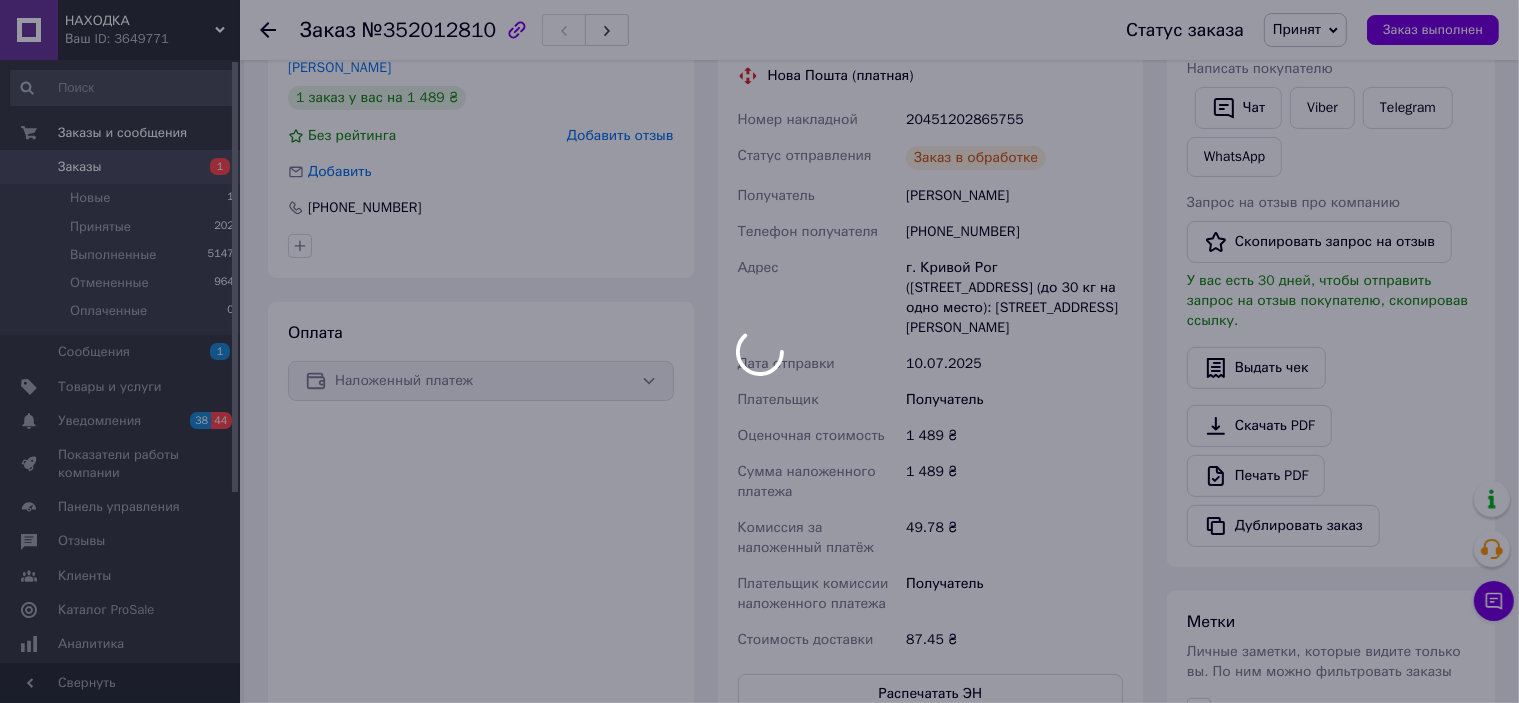 click at bounding box center (759, 351) 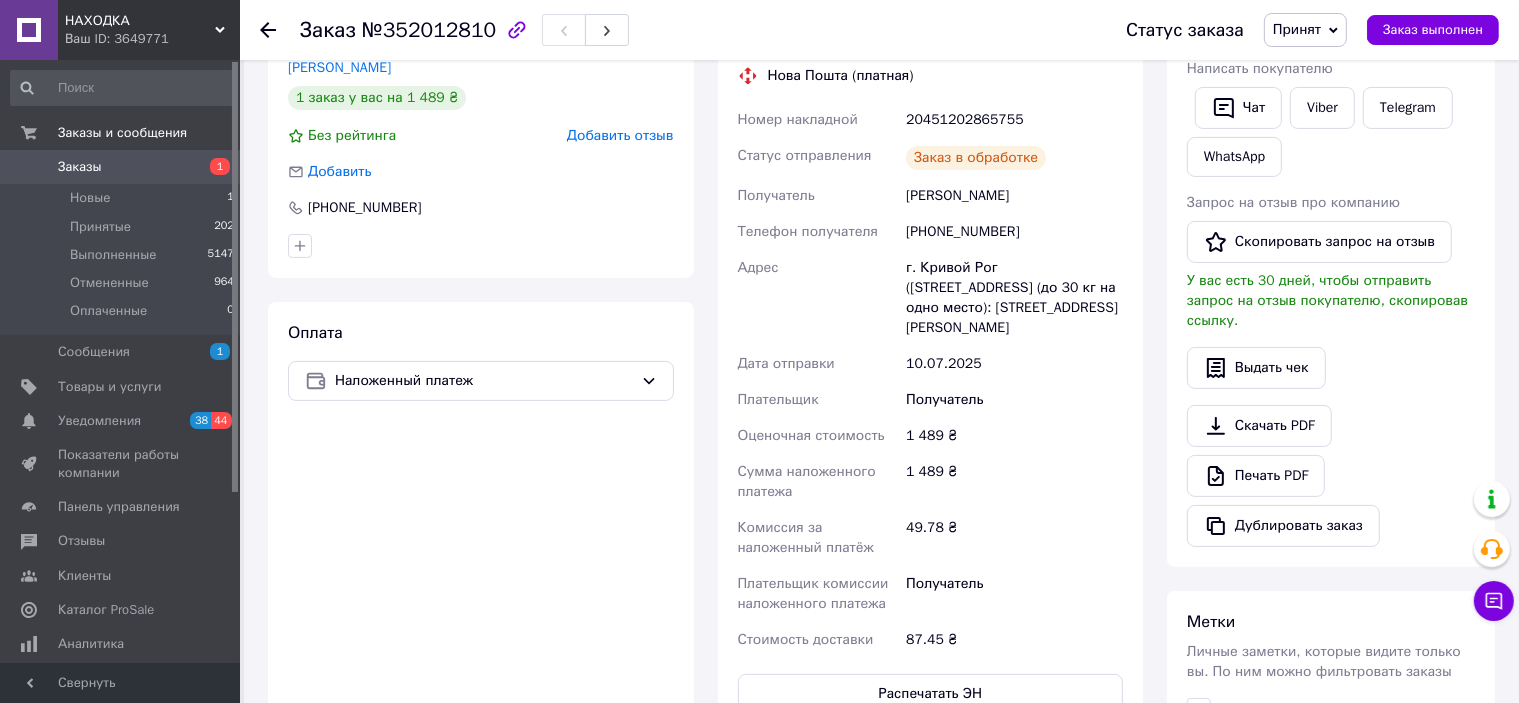 click on "20451202865755" at bounding box center (1014, 120) 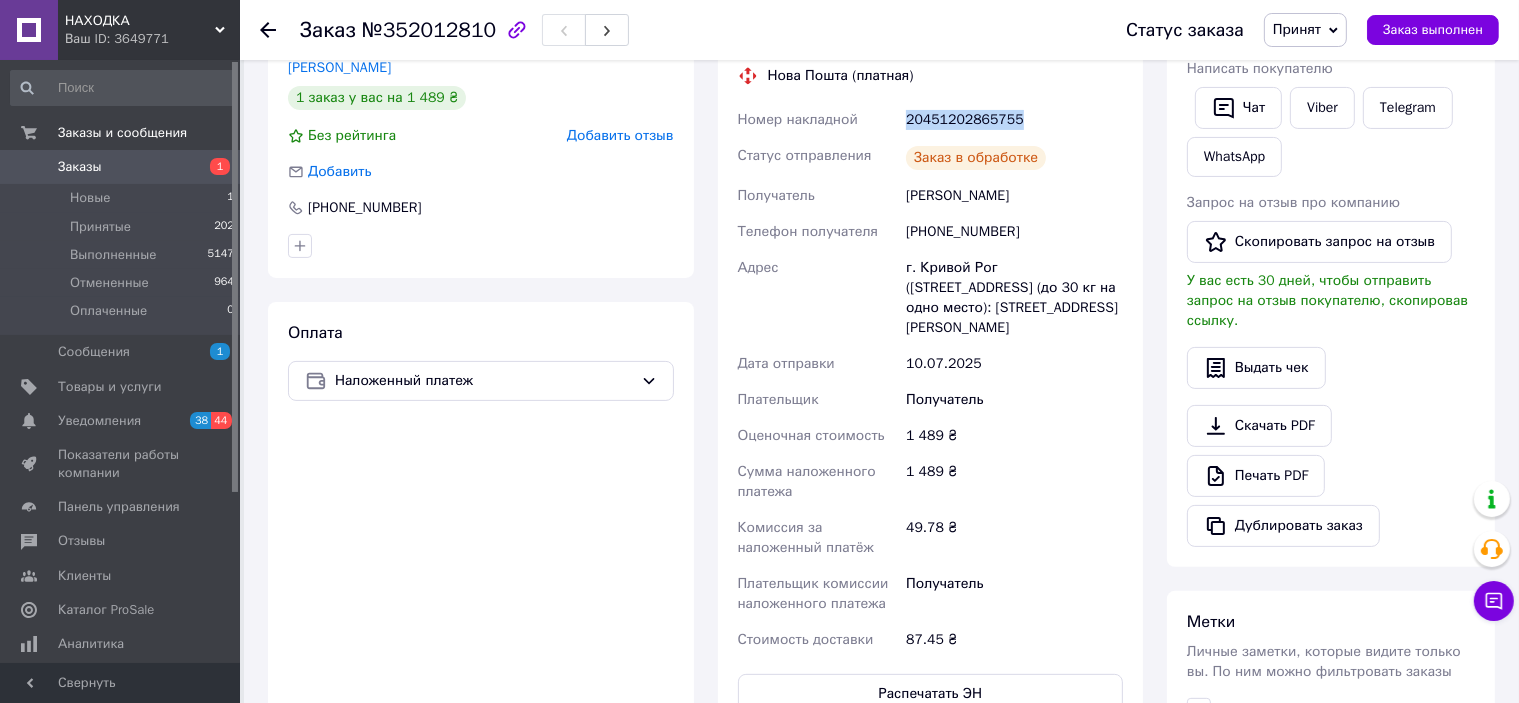 click on "20451202865755" at bounding box center (1014, 120) 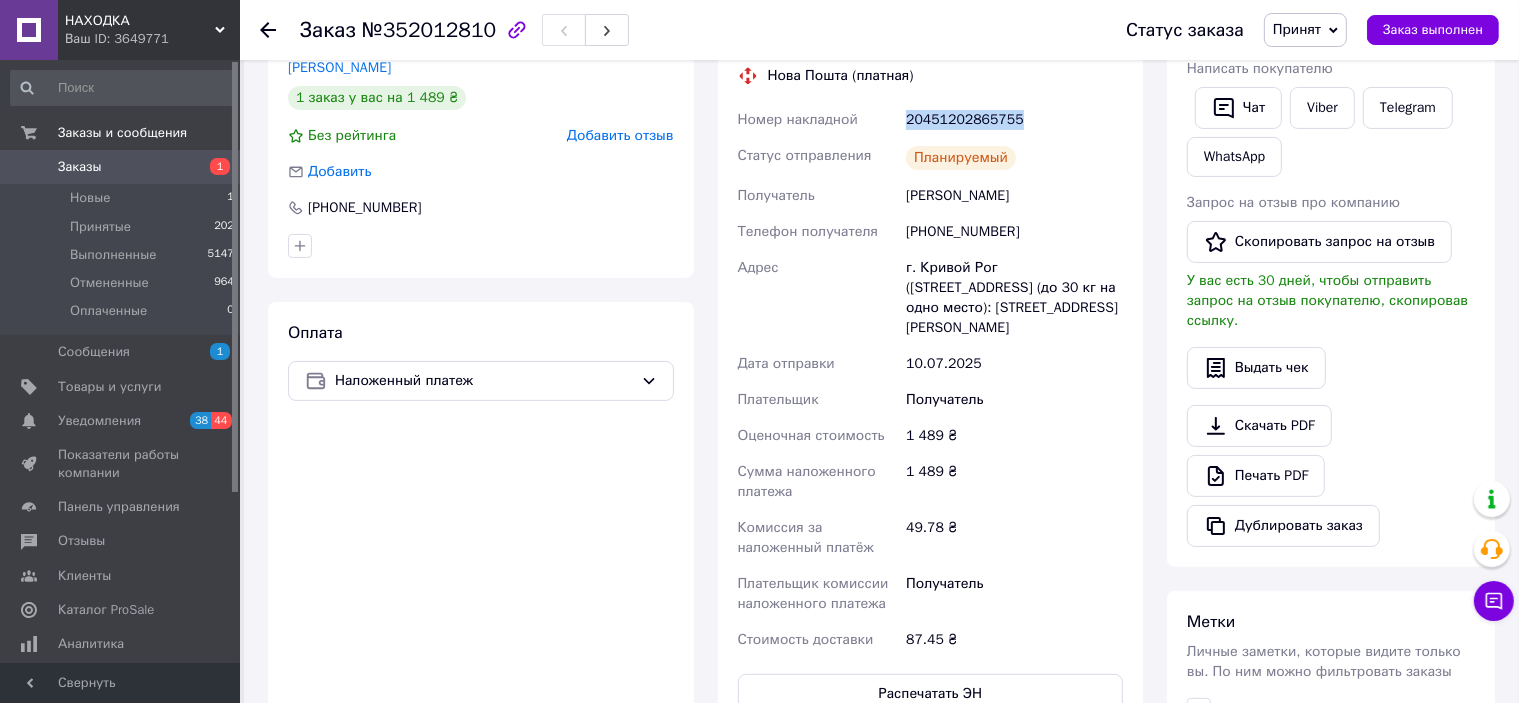 copy on "20451202865755" 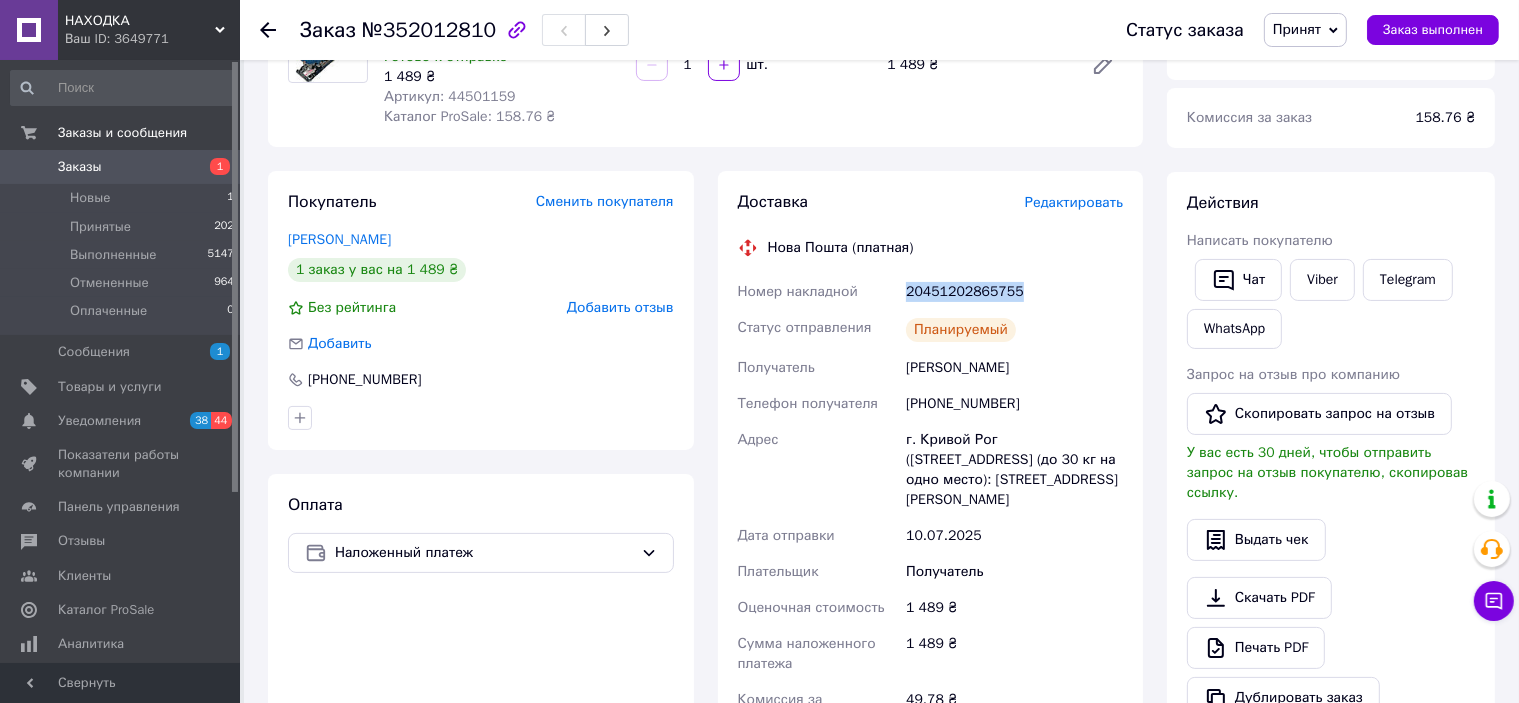 scroll, scrollTop: 0, scrollLeft: 0, axis: both 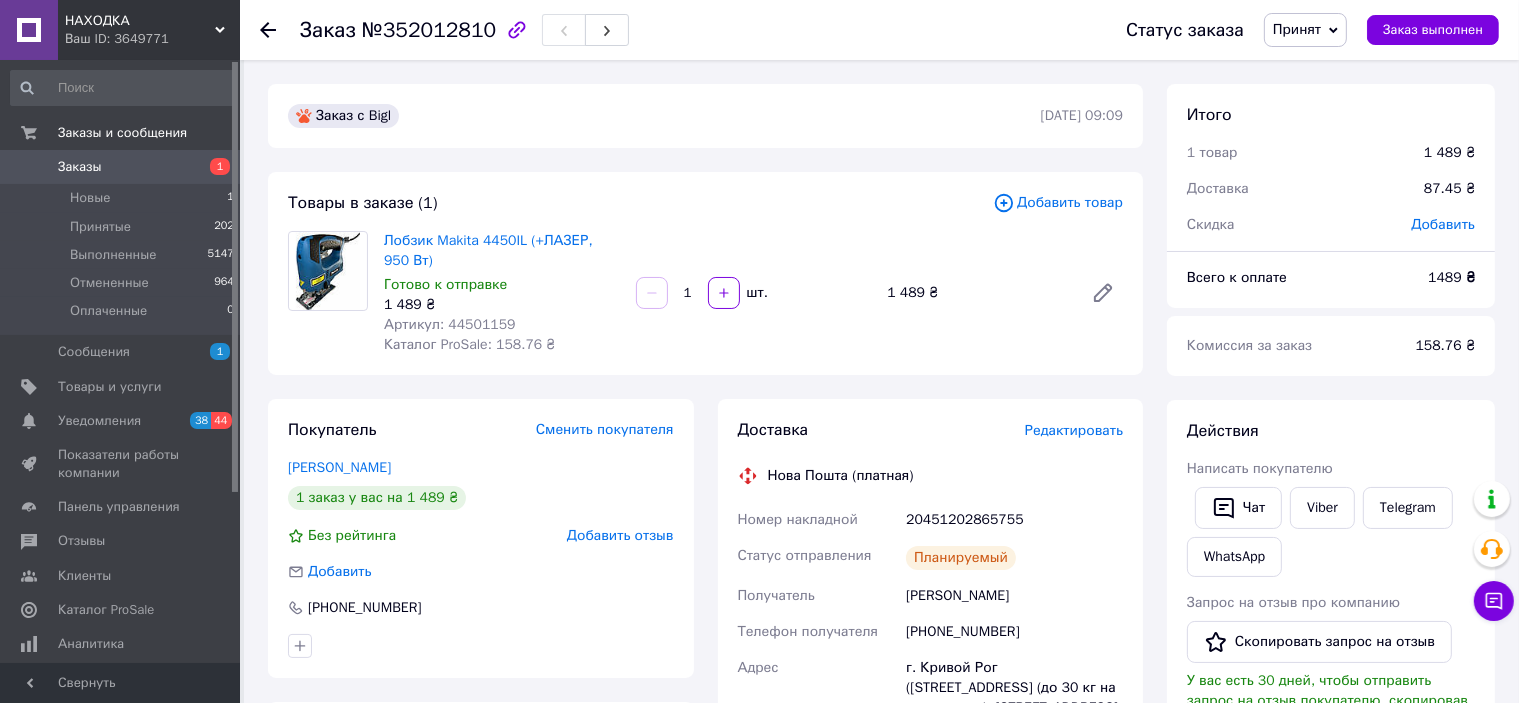 click 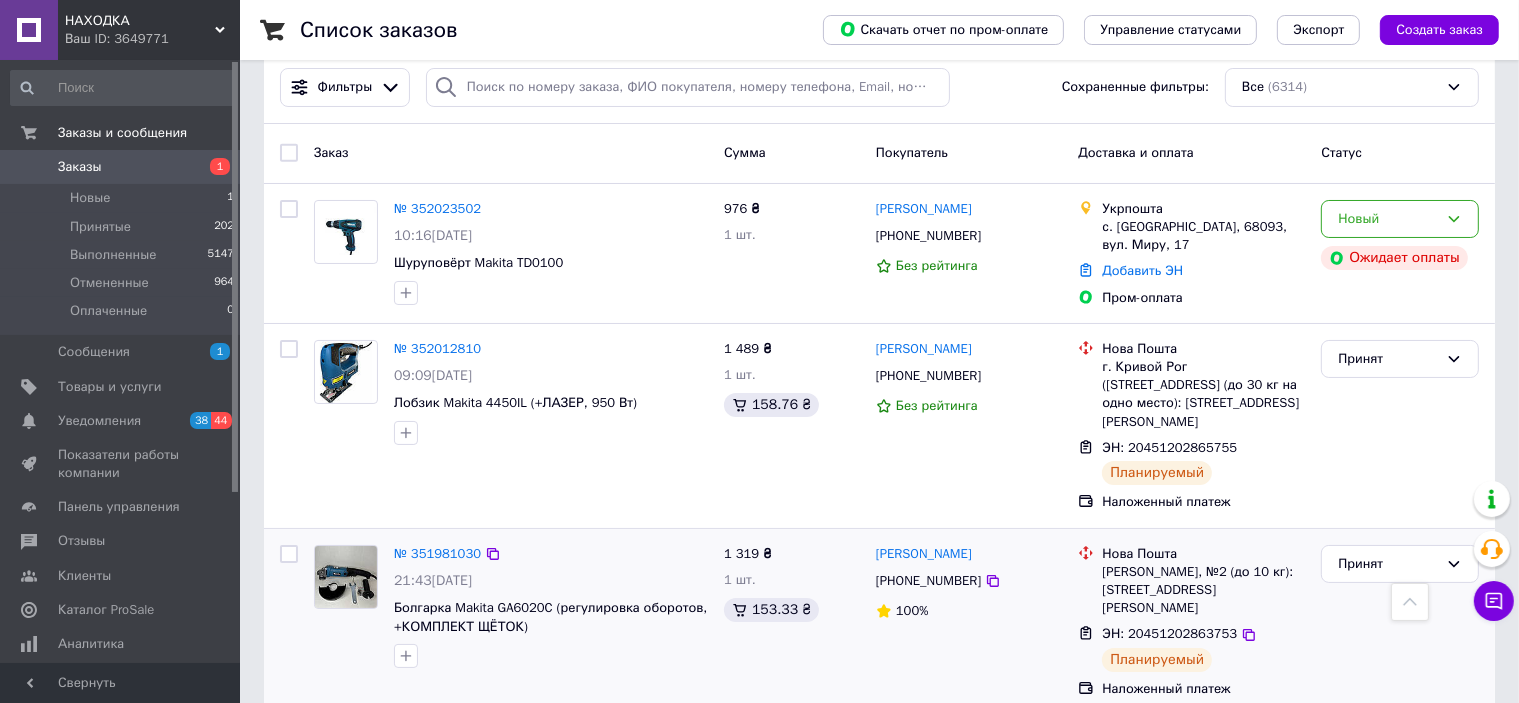 scroll, scrollTop: 0, scrollLeft: 0, axis: both 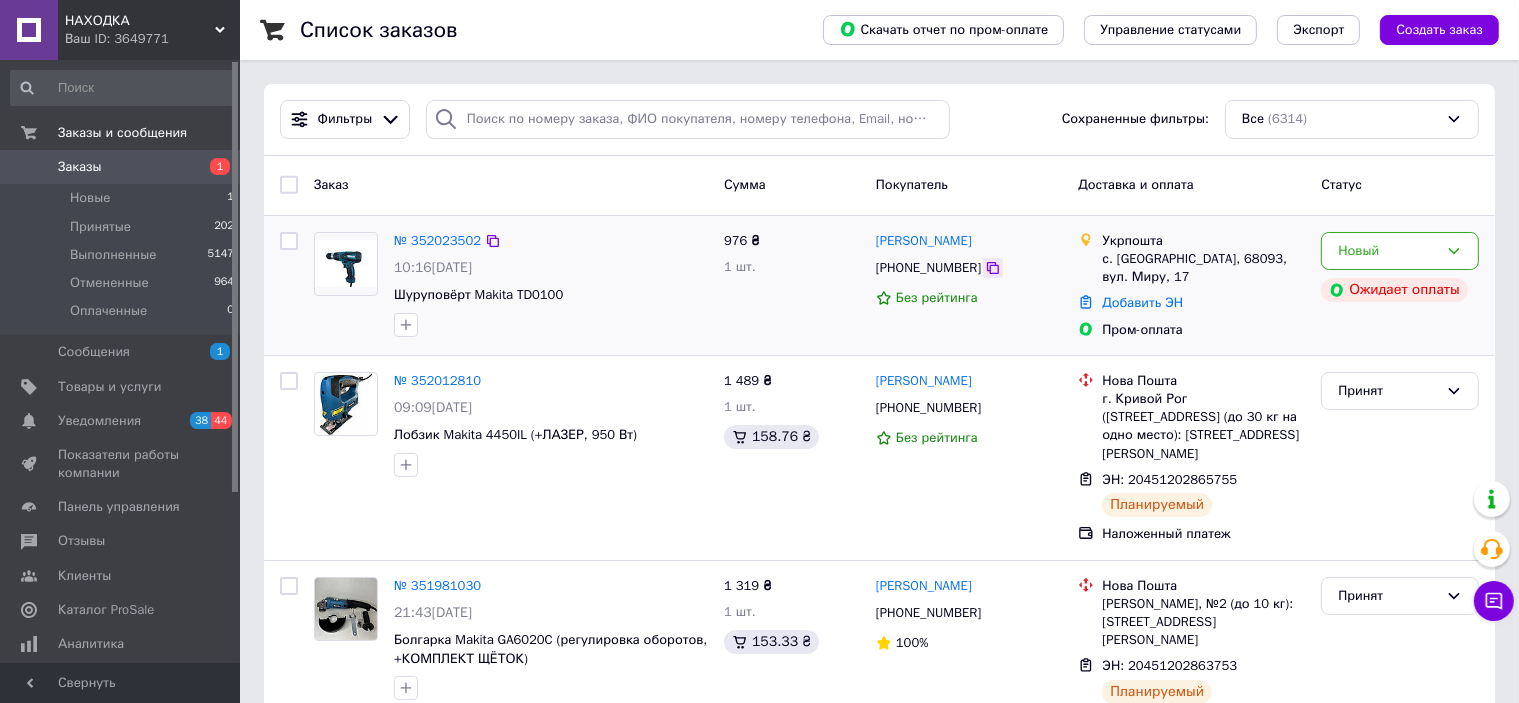 click 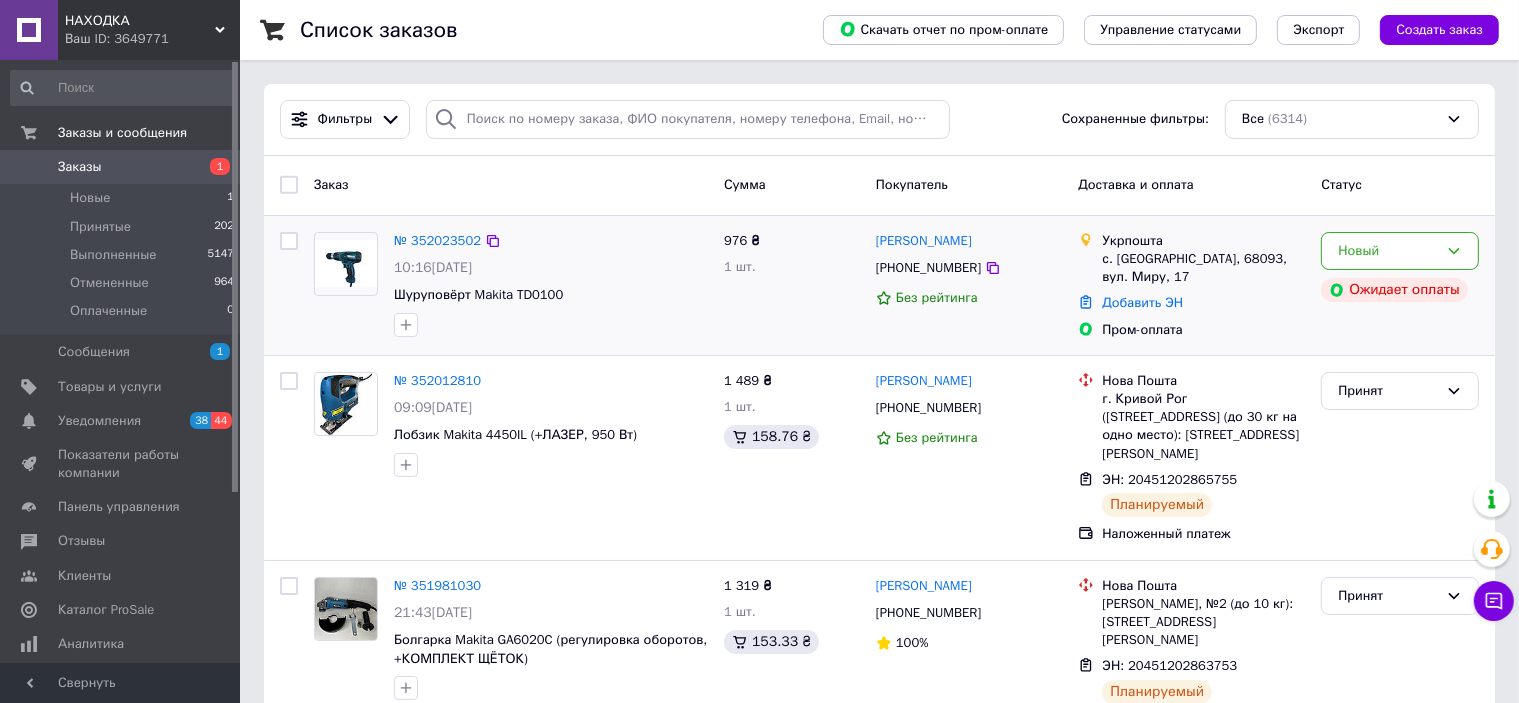 click on "с. [GEOGRAPHIC_DATA], 68093, вул. Миру, 17" at bounding box center [1203, 268] 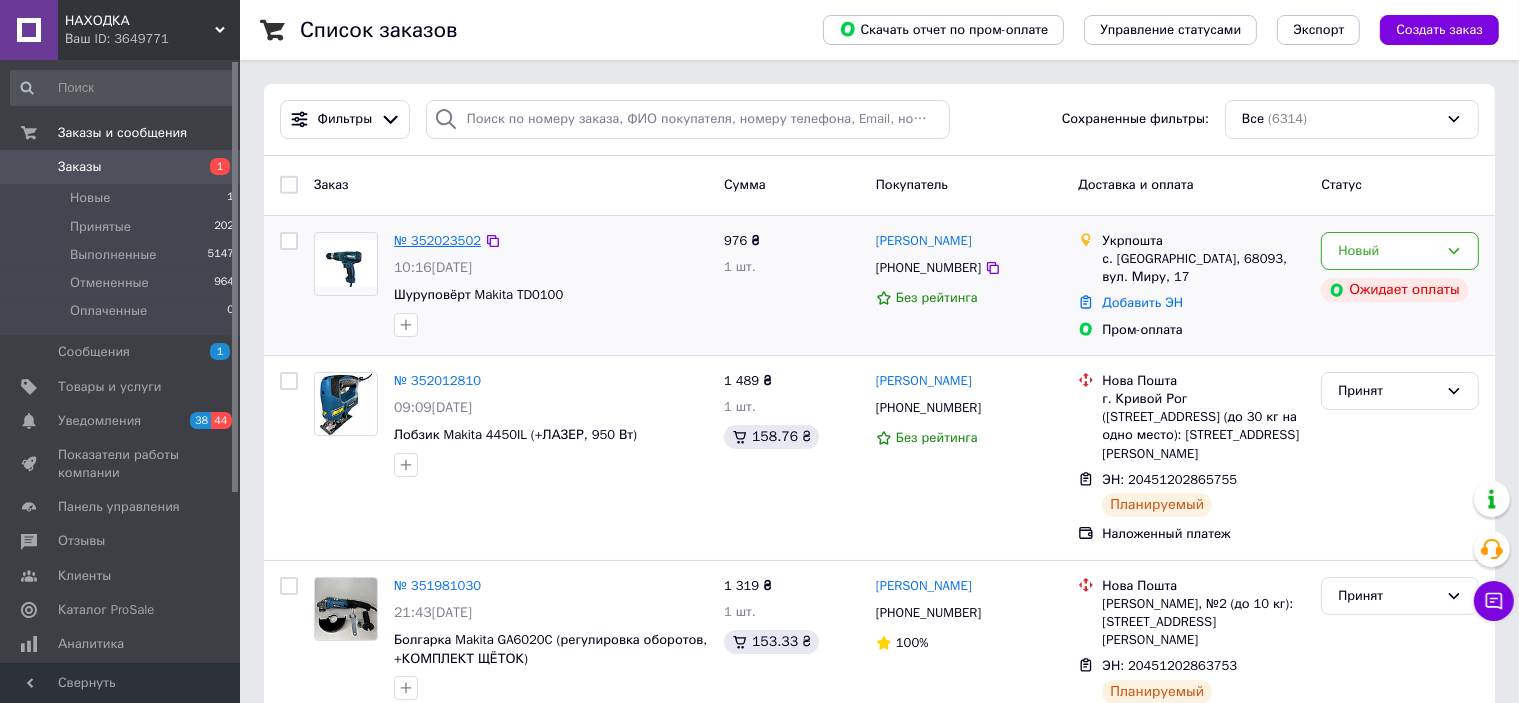 click on "№ 352023502" at bounding box center (437, 240) 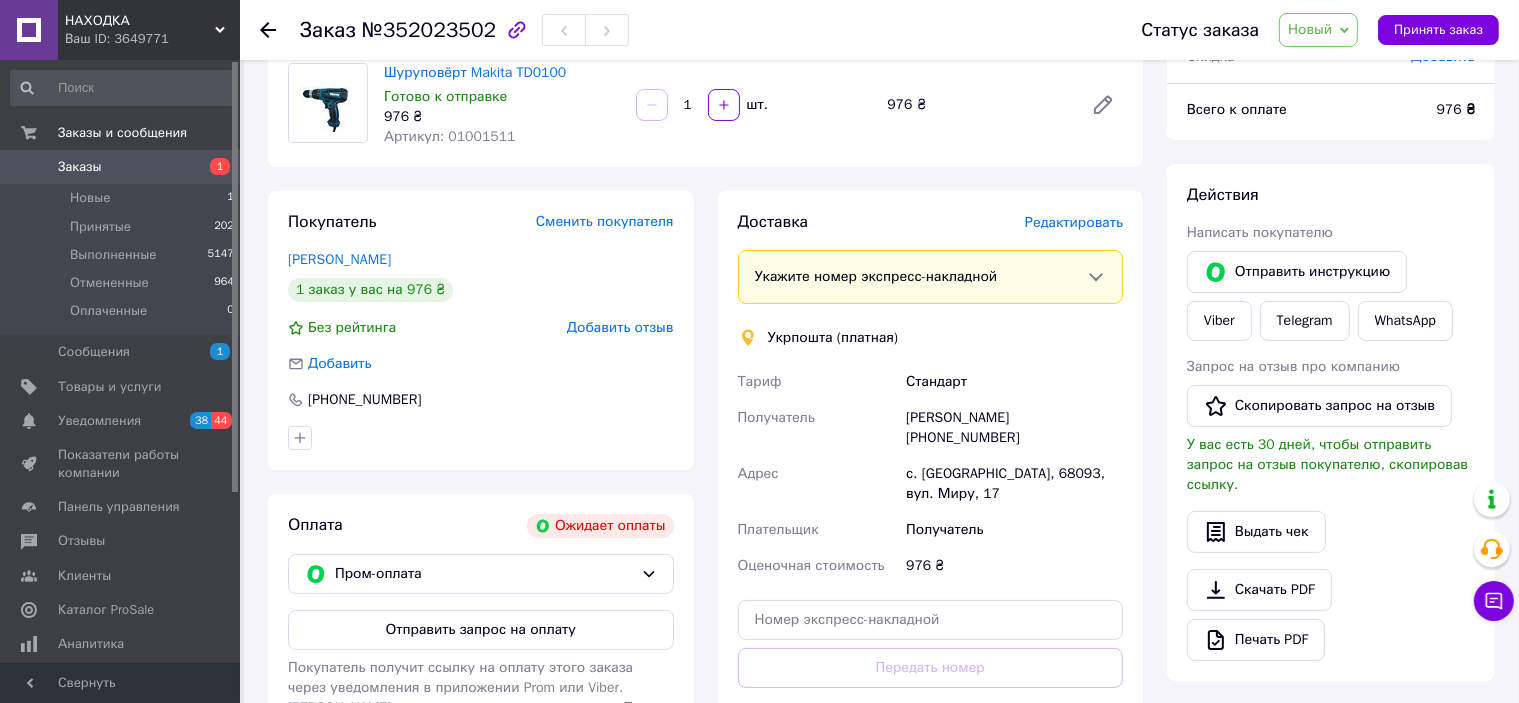 scroll, scrollTop: 200, scrollLeft: 0, axis: vertical 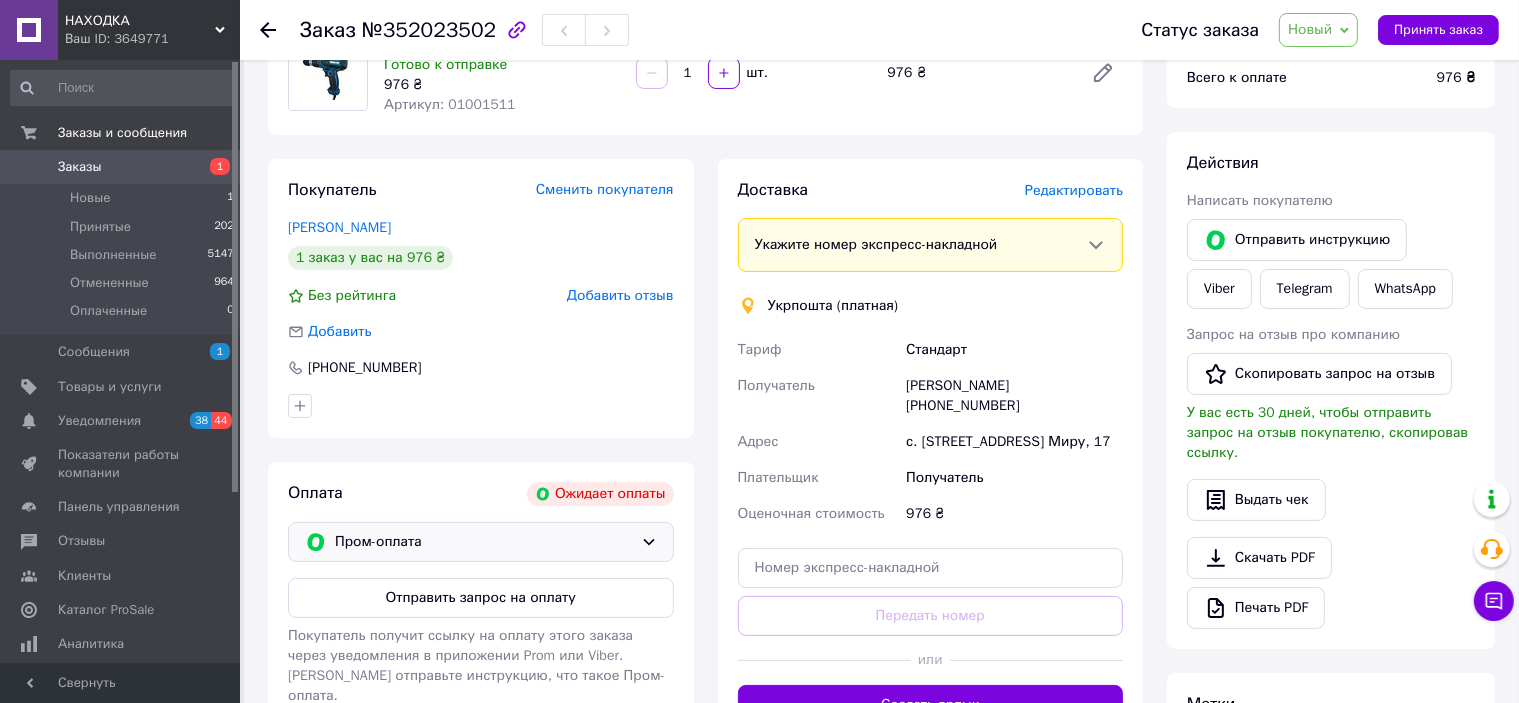 click on "Пром-оплата" at bounding box center (484, 542) 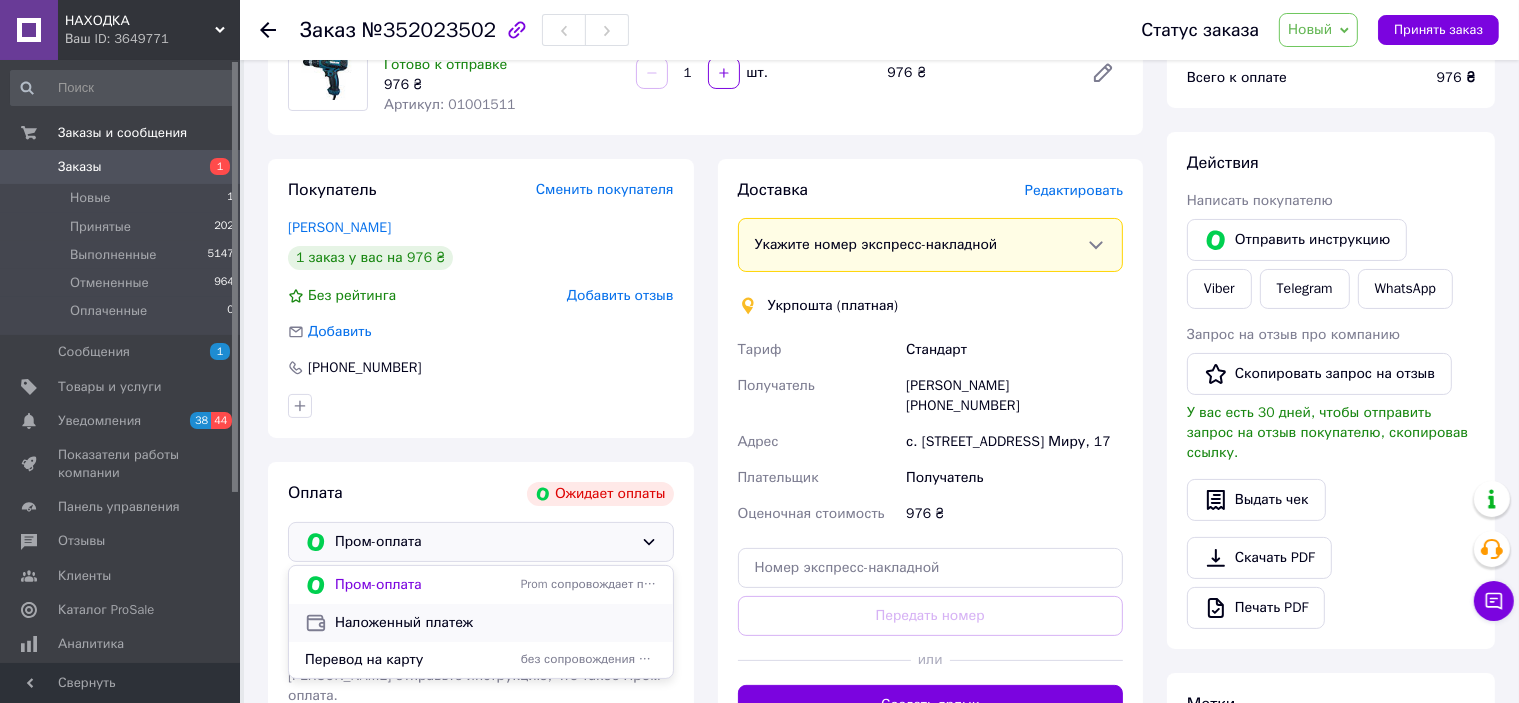 click on "Наложенный платеж" at bounding box center [496, 623] 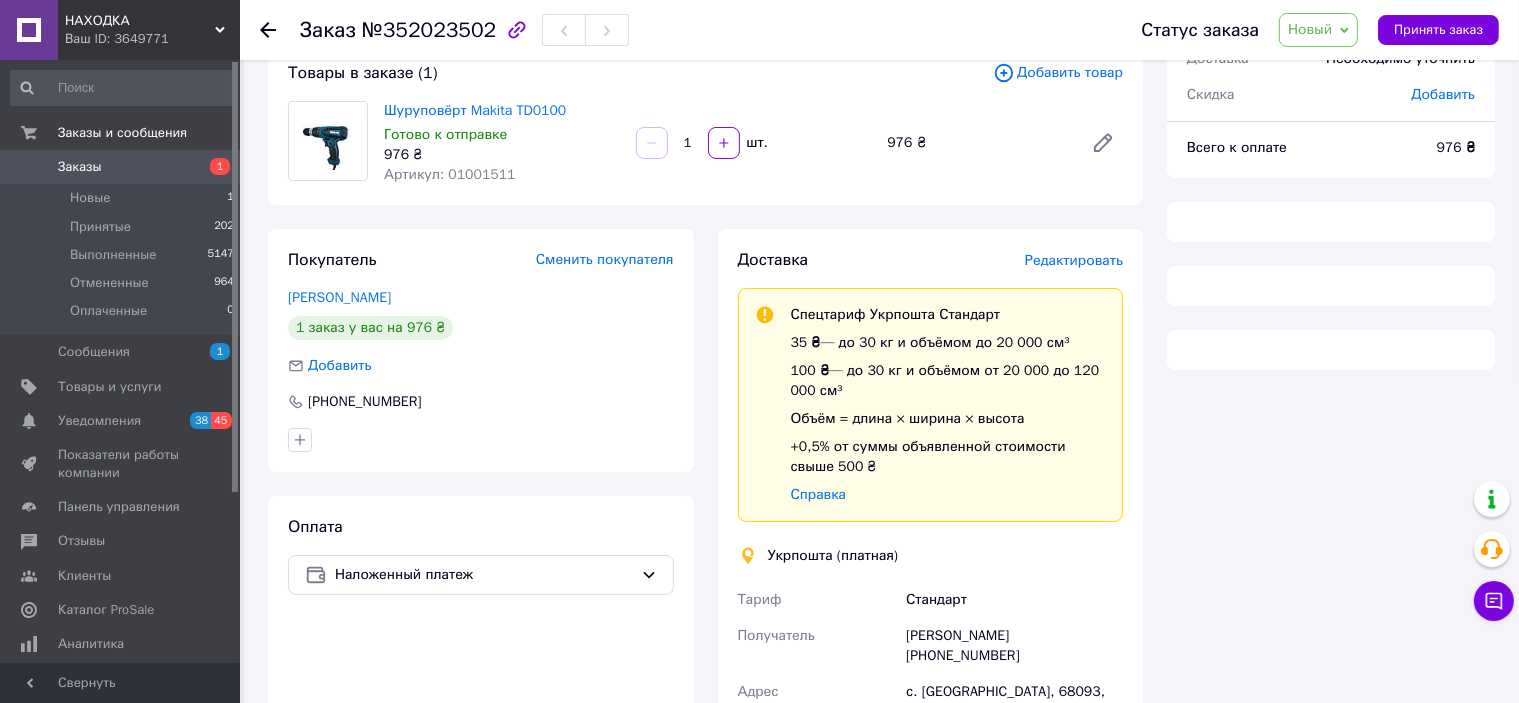 scroll, scrollTop: 200, scrollLeft: 0, axis: vertical 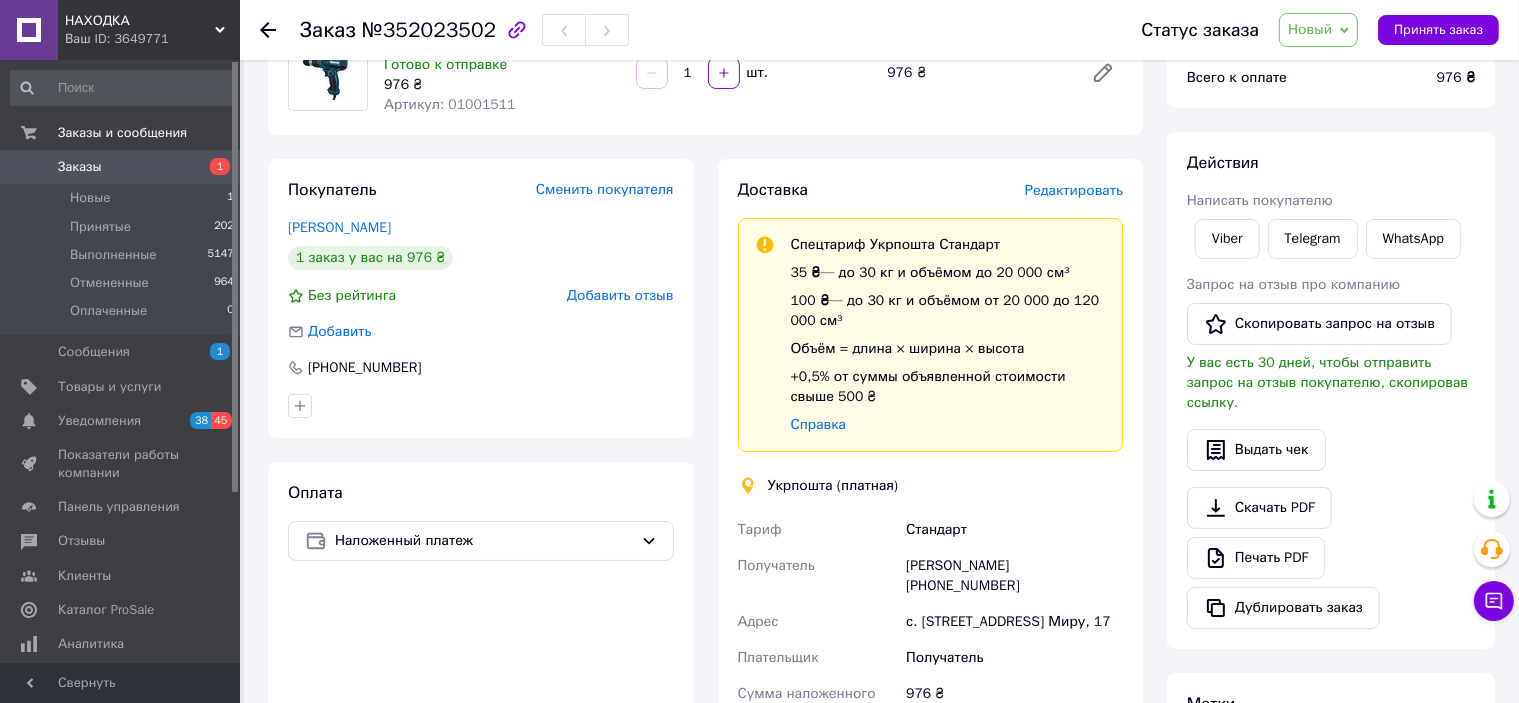 click on "Скачать PDF   Печать PDF   Дублировать заказ" at bounding box center (1331, 558) 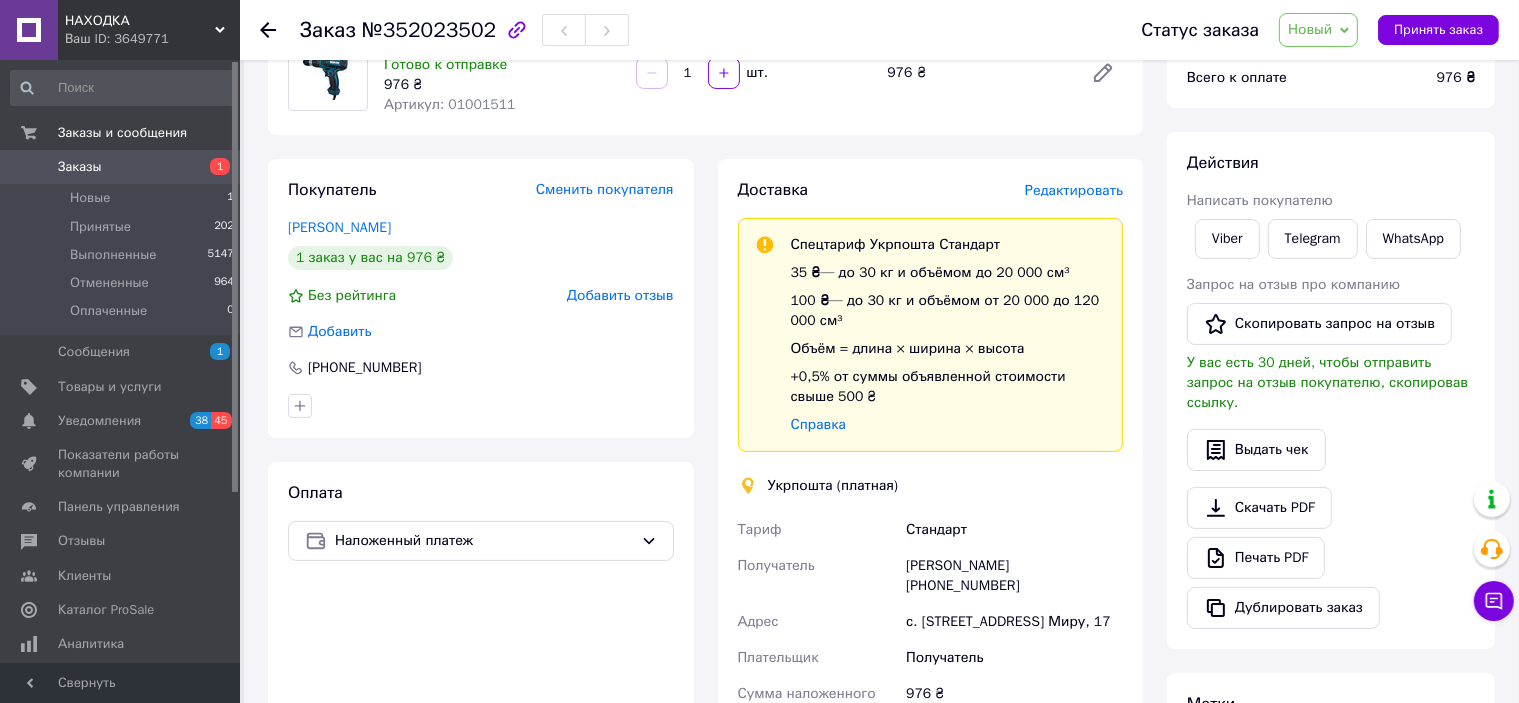 drag, startPoint x: 1404, startPoint y: 507, endPoint x: 1170, endPoint y: 463, distance: 238.10081 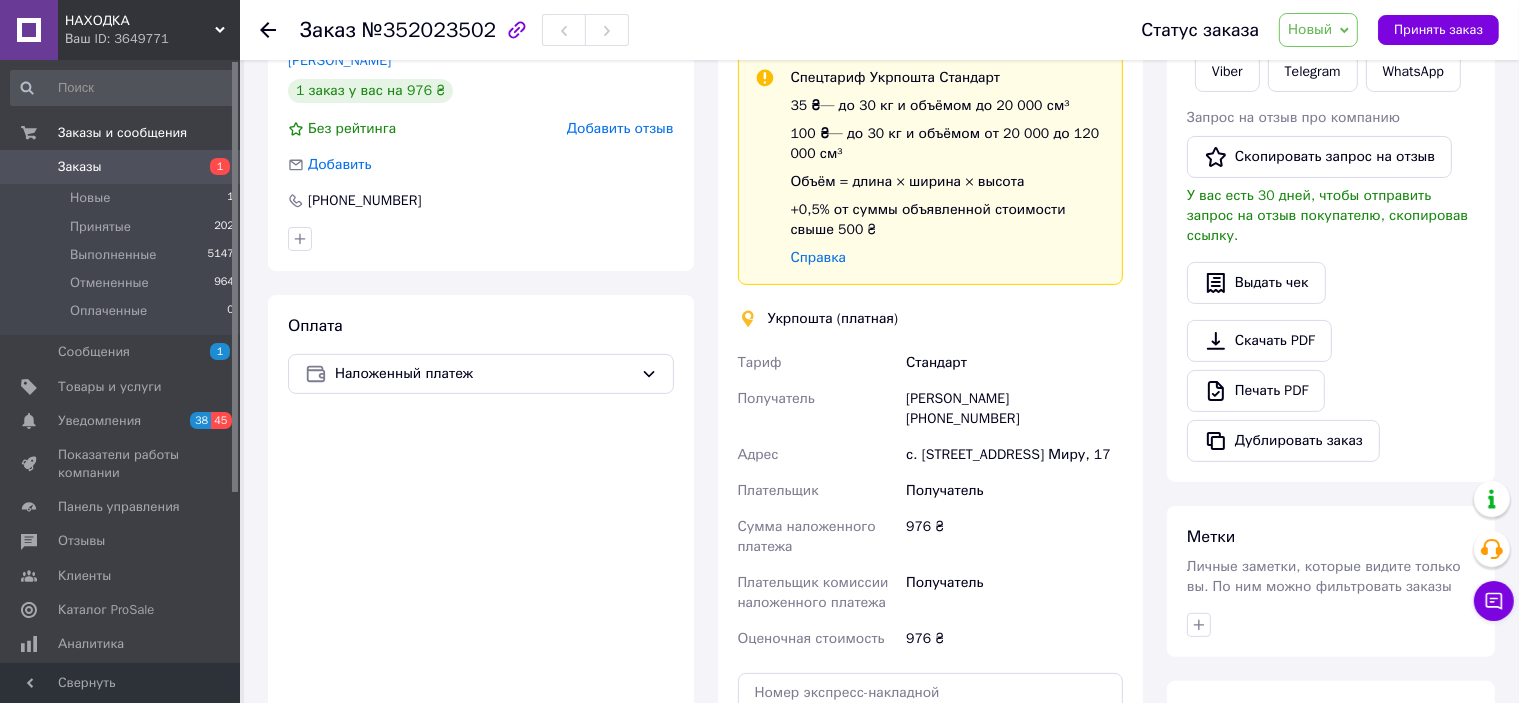 scroll, scrollTop: 400, scrollLeft: 0, axis: vertical 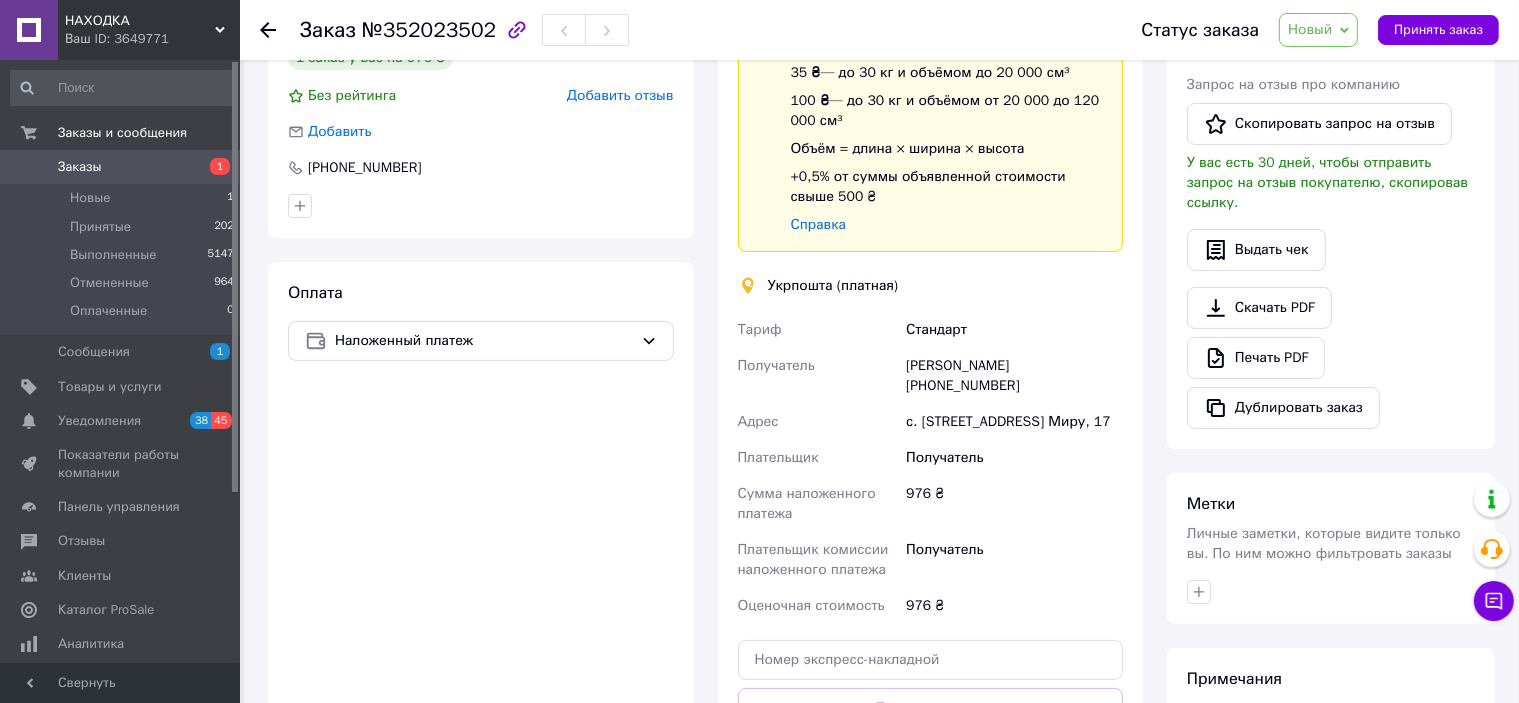 drag, startPoint x: 897, startPoint y: 415, endPoint x: 977, endPoint y: 434, distance: 82.2253 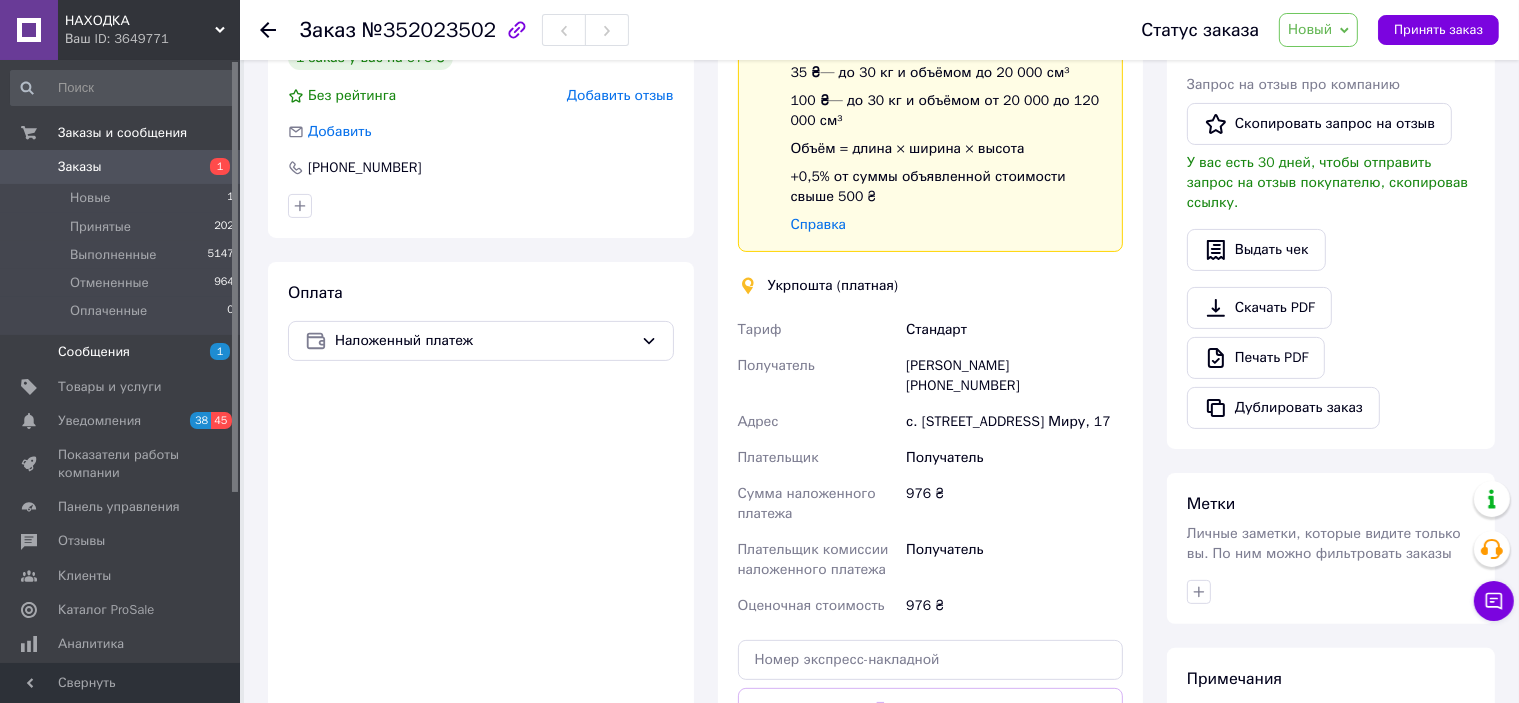 drag, startPoint x: 360, startPoint y: 624, endPoint x: 227, endPoint y: 338, distance: 315.4124 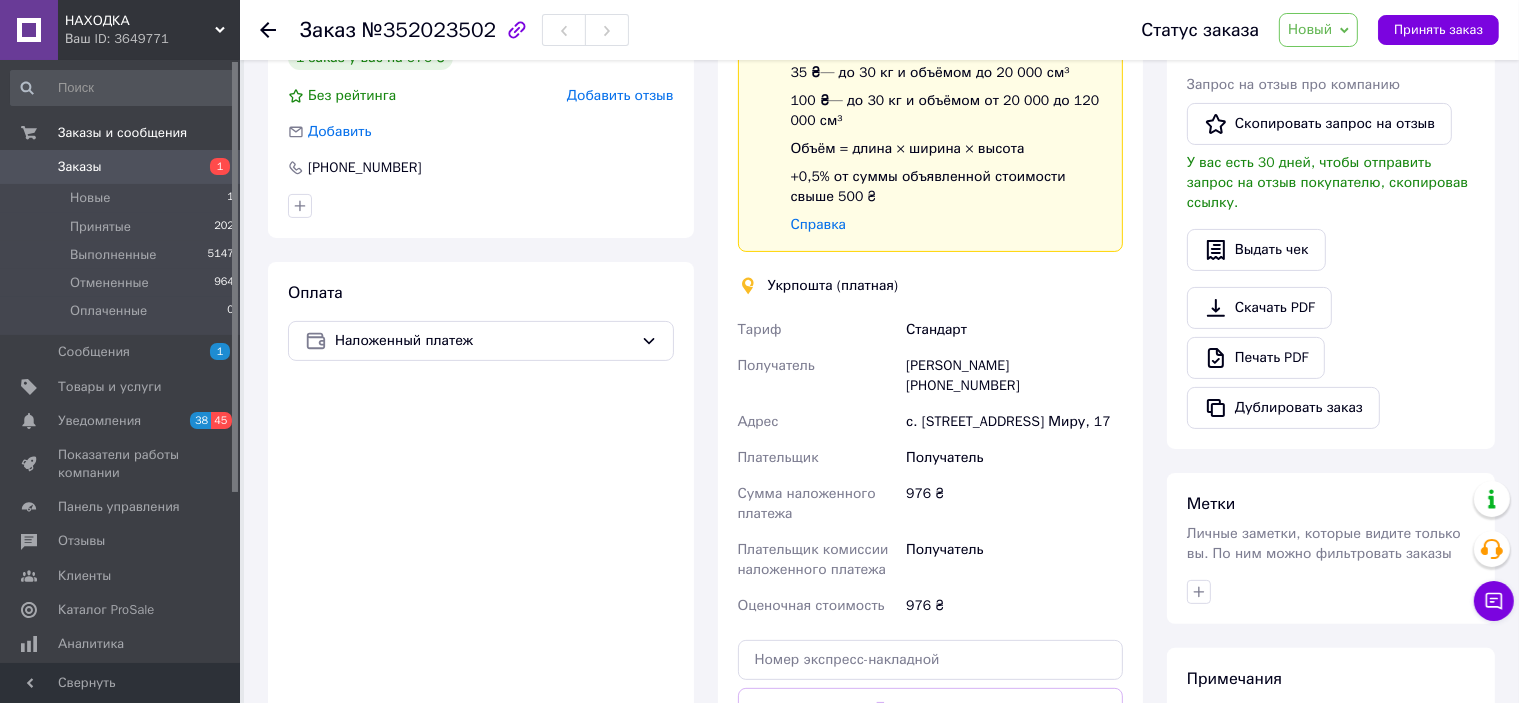 click on "Заказы" at bounding box center [121, 167] 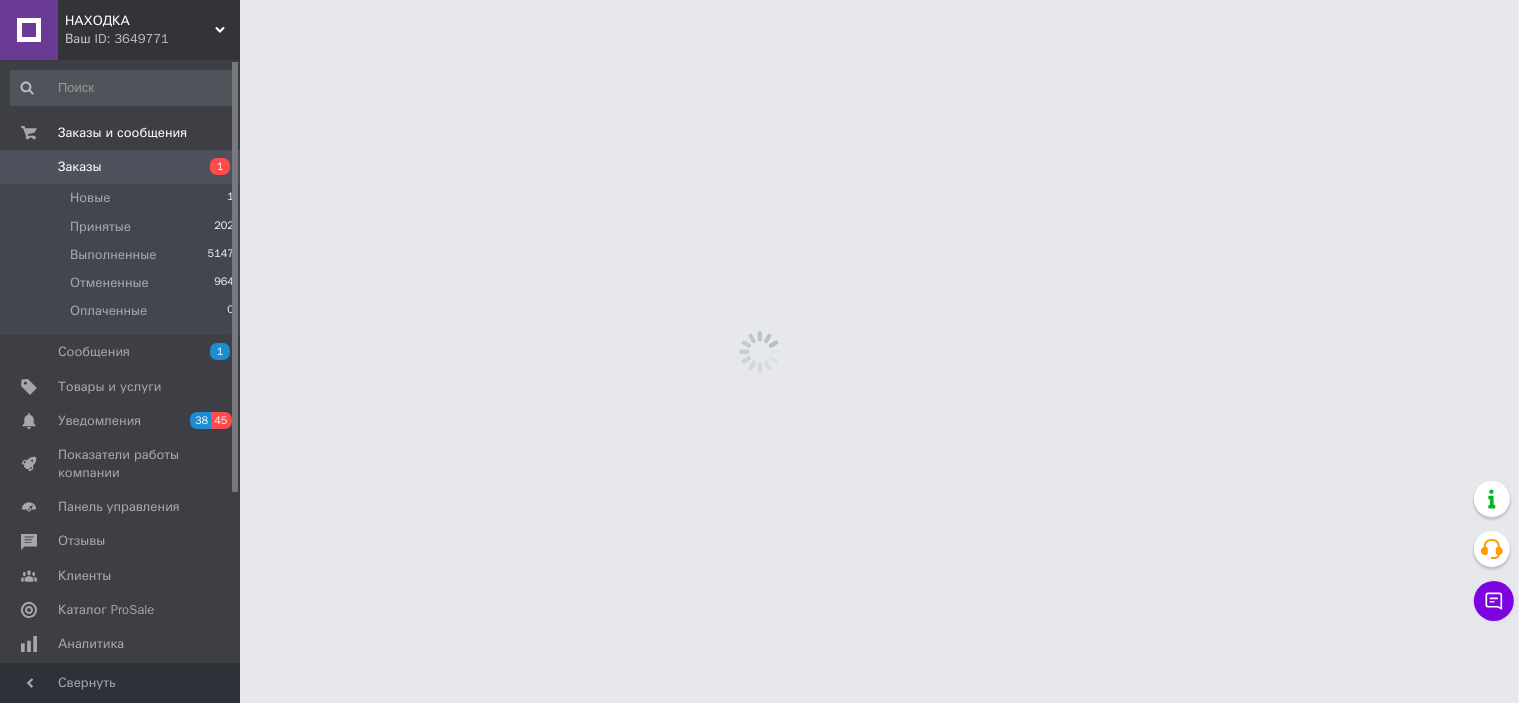 scroll, scrollTop: 0, scrollLeft: 0, axis: both 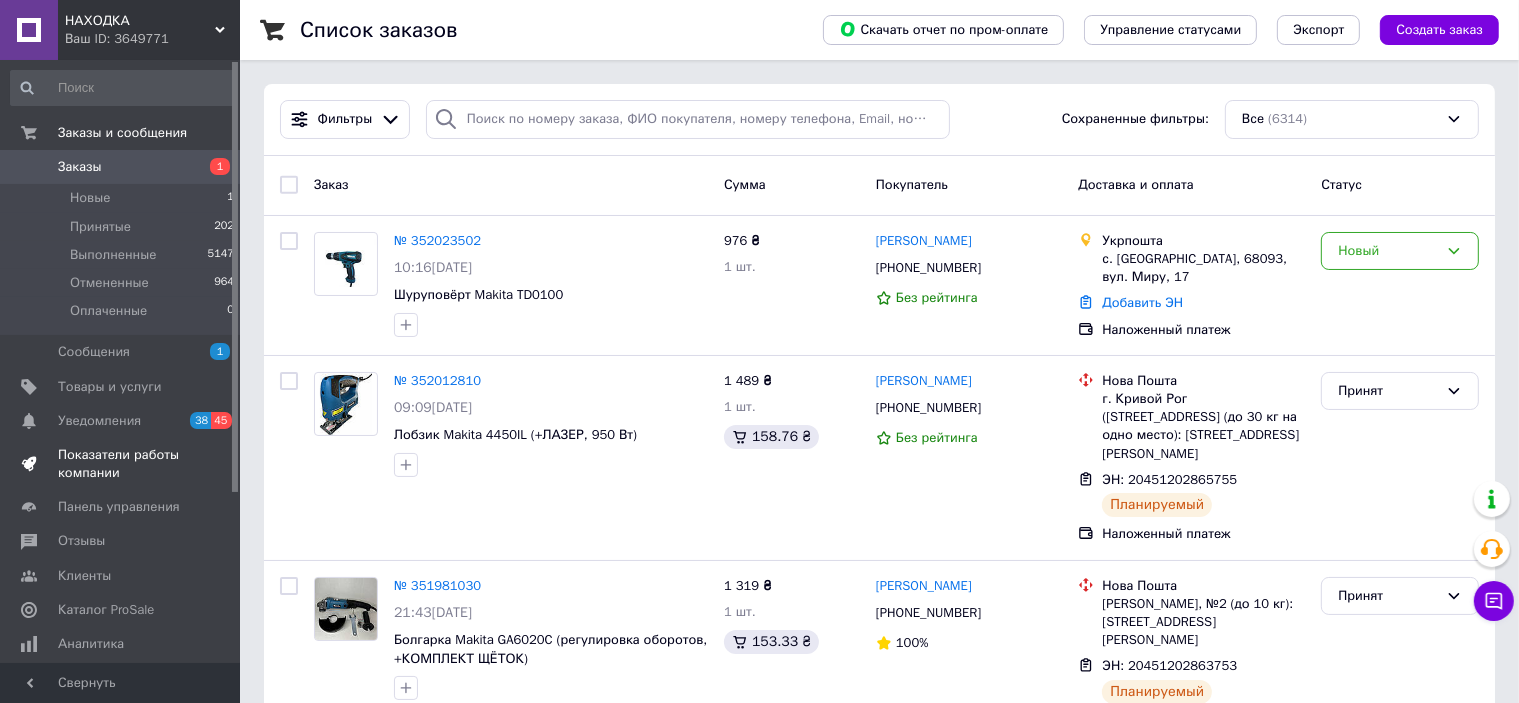 click on "Показатели работы компании" at bounding box center (121, 464) 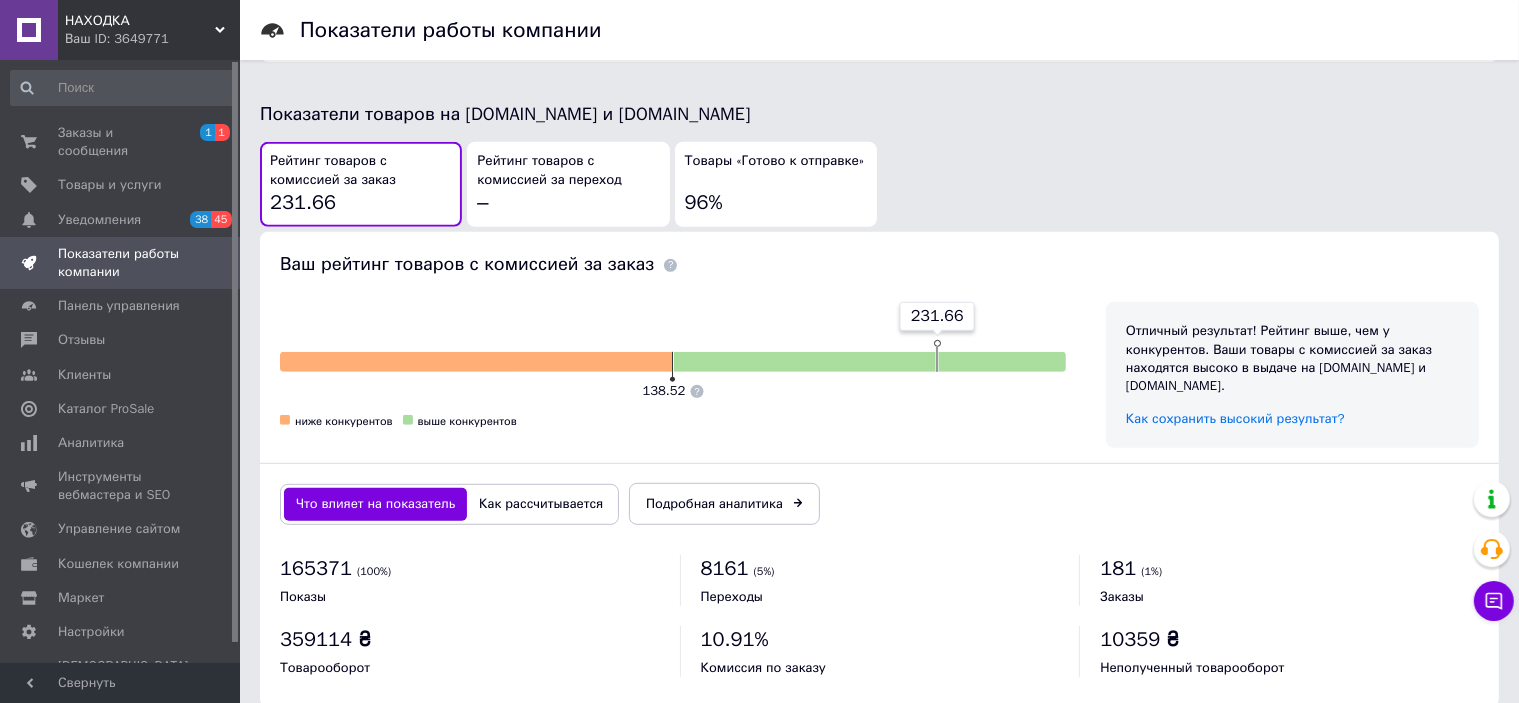 scroll, scrollTop: 1067, scrollLeft: 0, axis: vertical 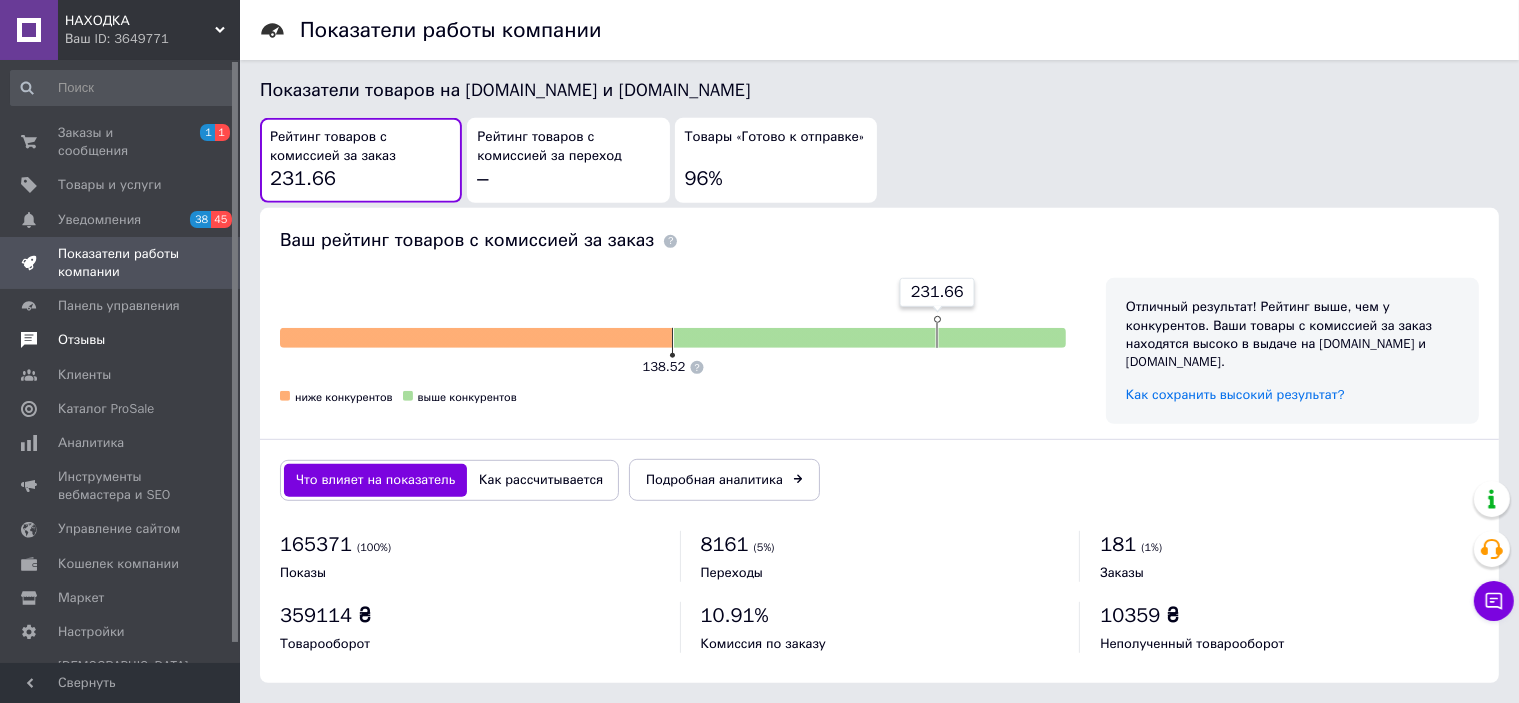click on "Отзывы" at bounding box center (121, 340) 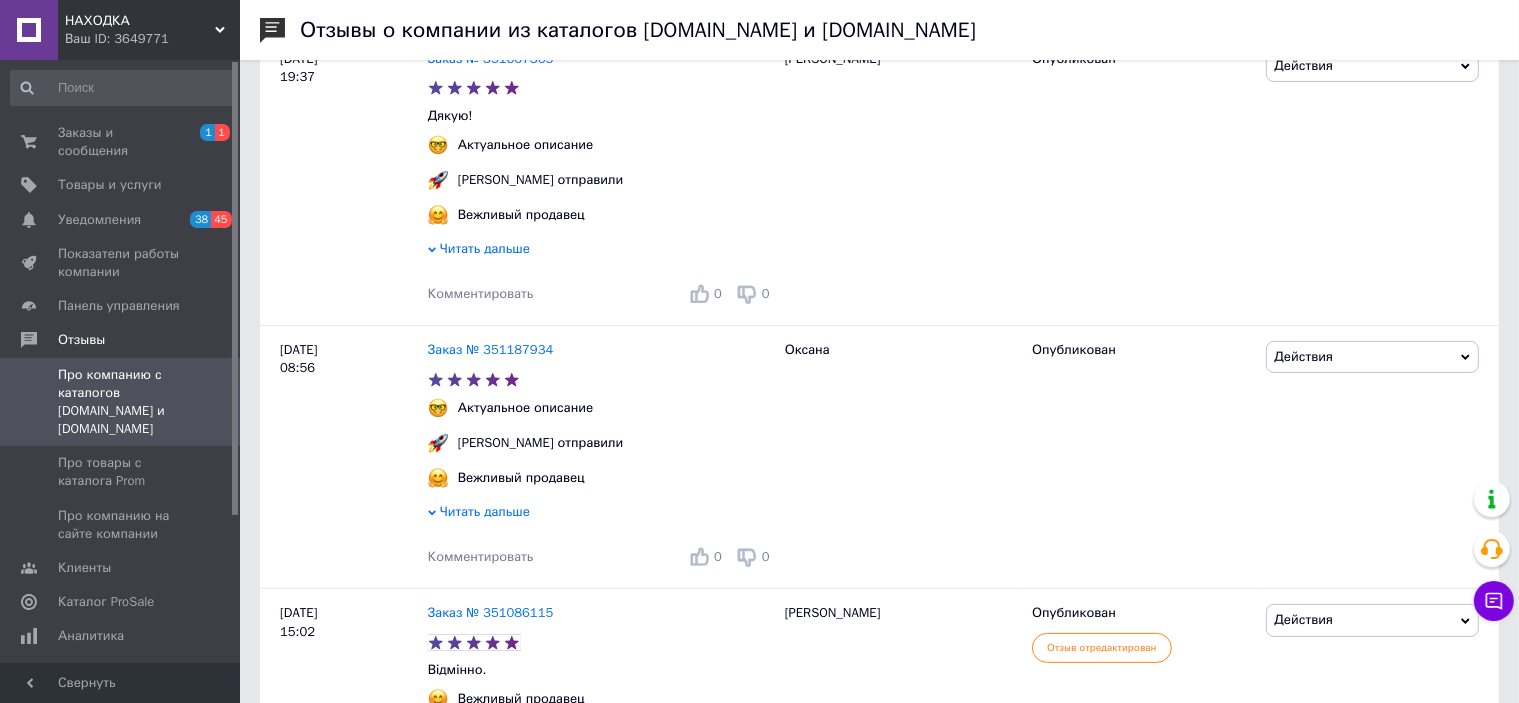 scroll, scrollTop: 400, scrollLeft: 0, axis: vertical 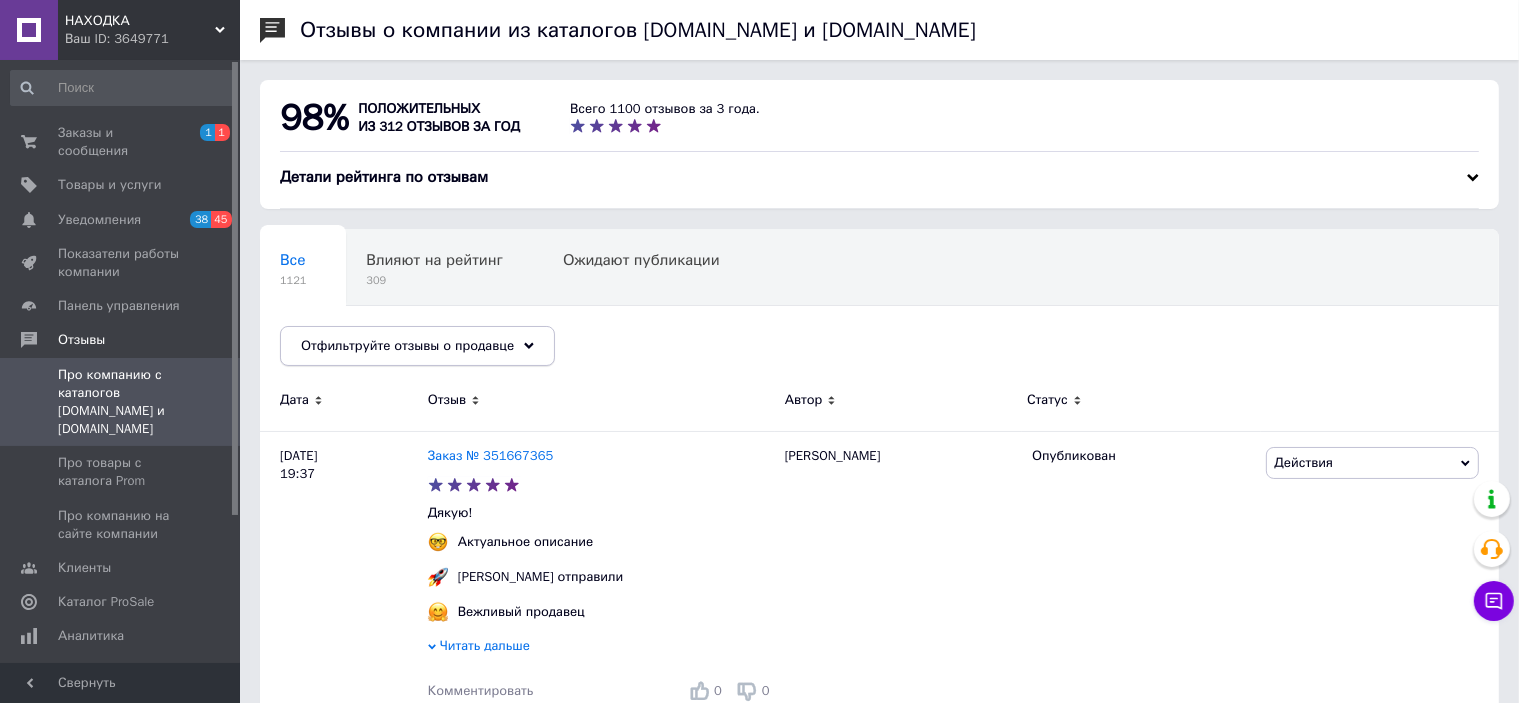 drag, startPoint x: 412, startPoint y: 274, endPoint x: 361, endPoint y: 349, distance: 90.697296 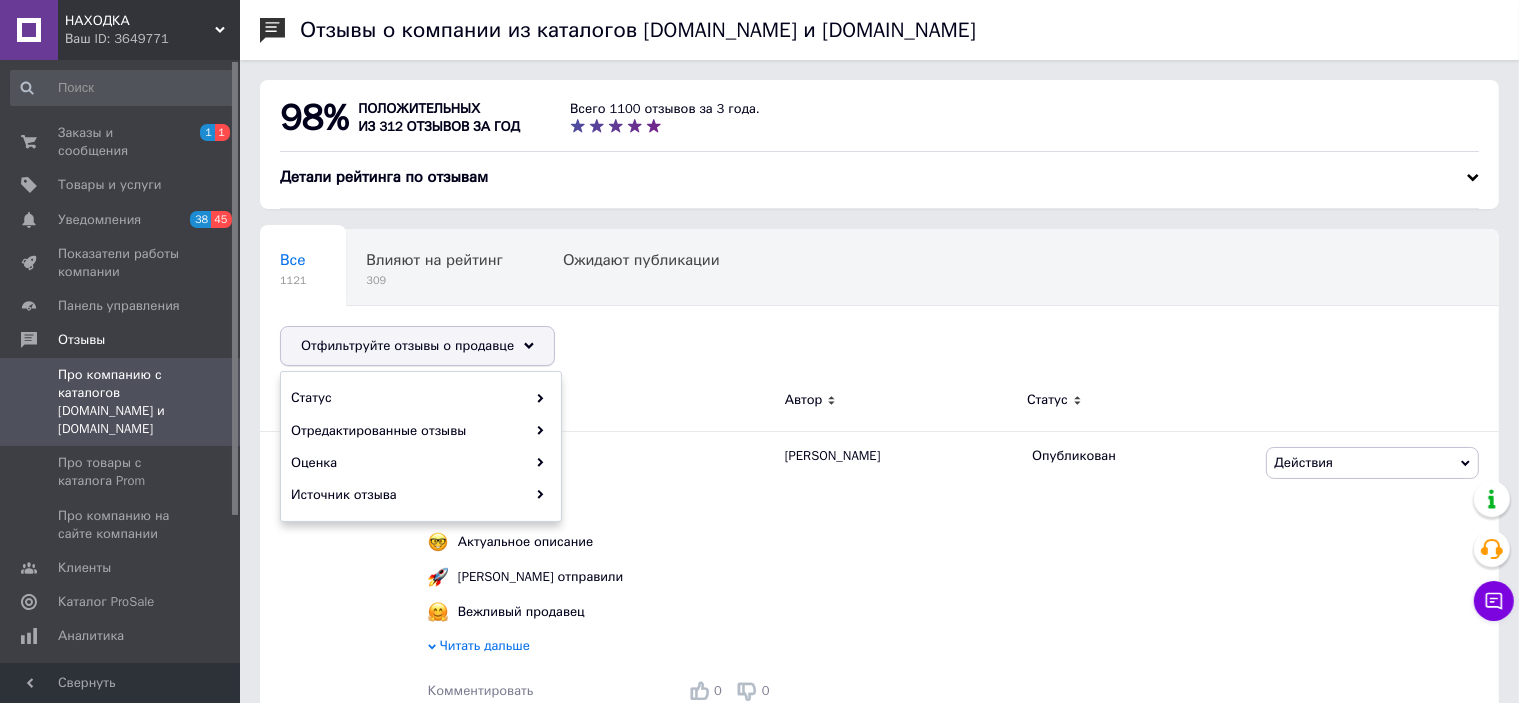 click on "Отфильтруйте отзывы о продавце" at bounding box center [407, 345] 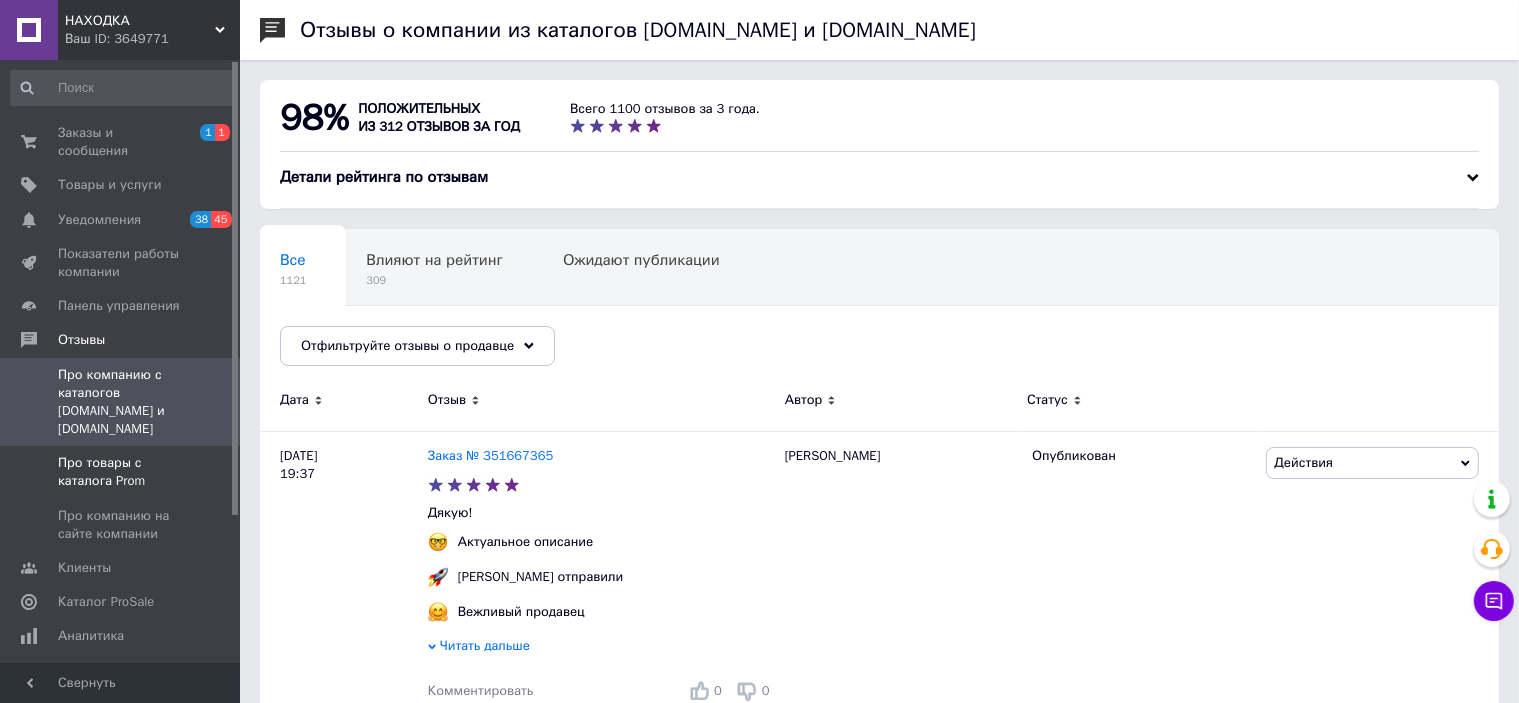 click on "Про товары с каталога Prom" at bounding box center [121, 472] 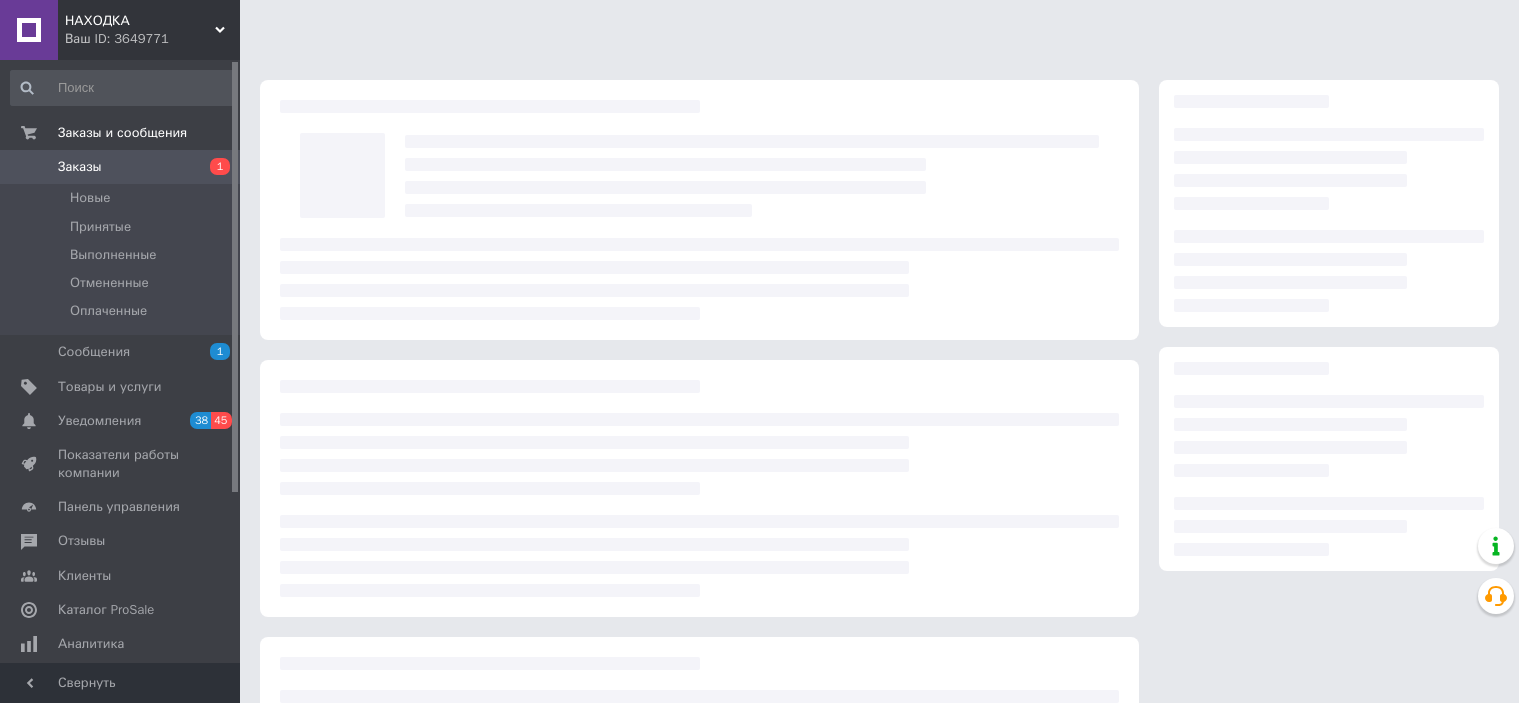 scroll, scrollTop: 0, scrollLeft: 0, axis: both 